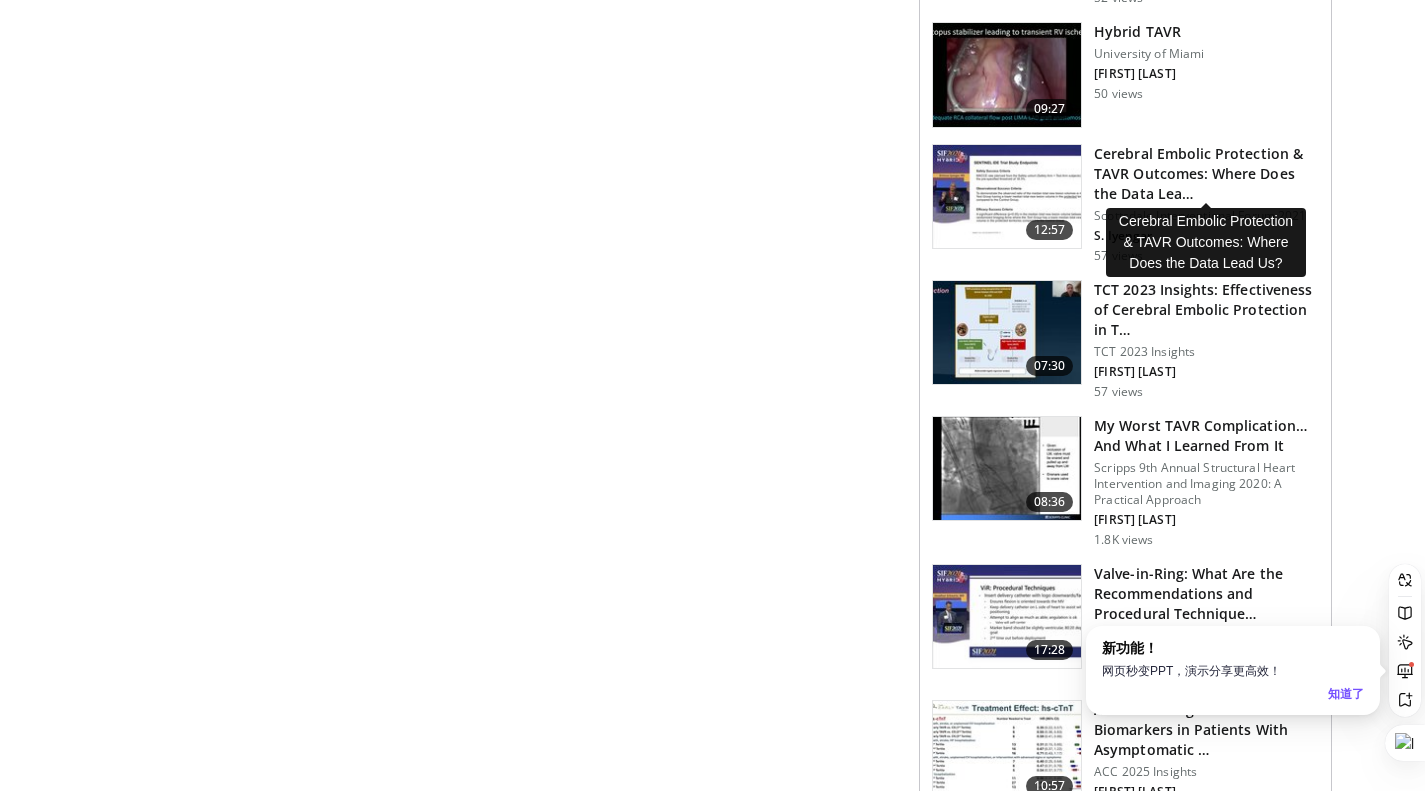 scroll, scrollTop: 0, scrollLeft: 0, axis: both 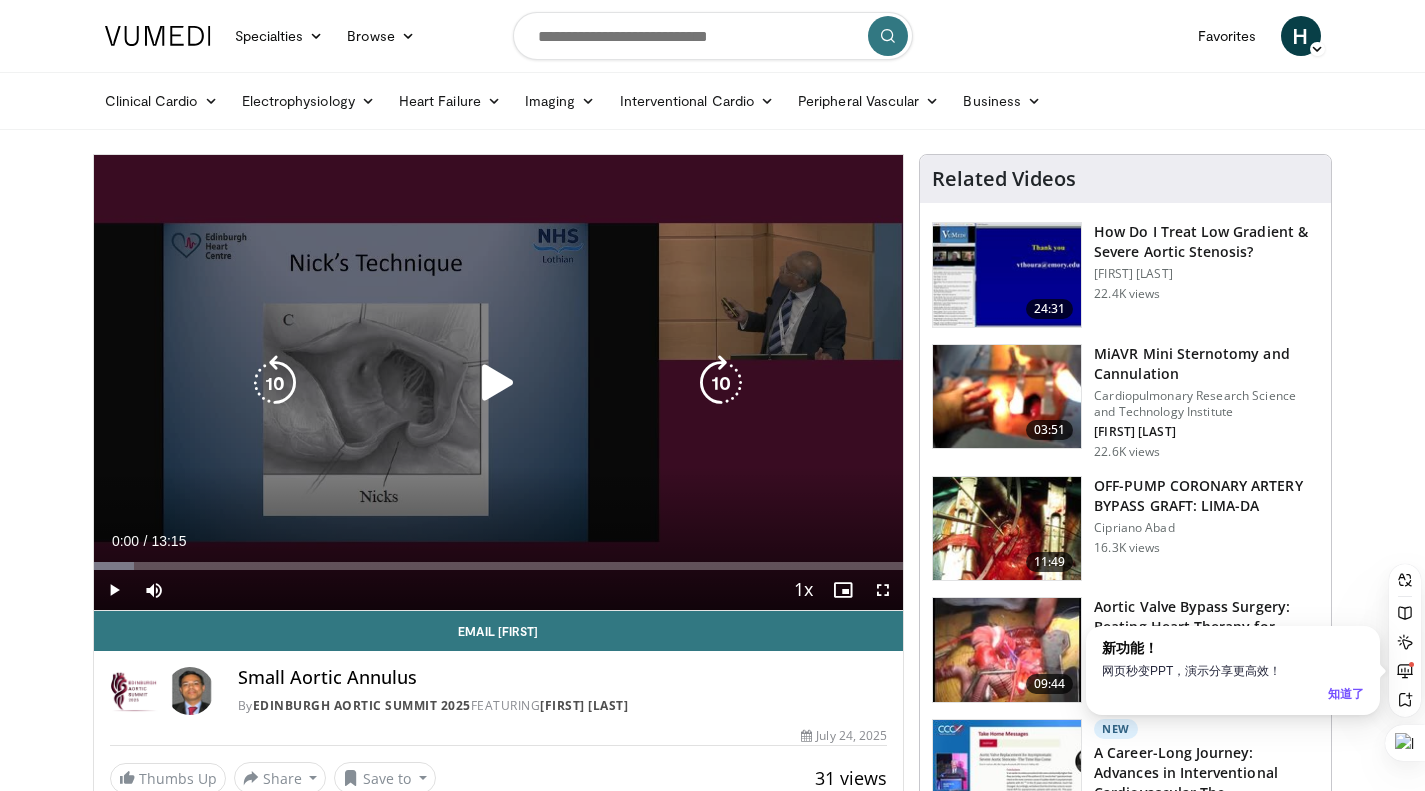 click at bounding box center (498, 383) 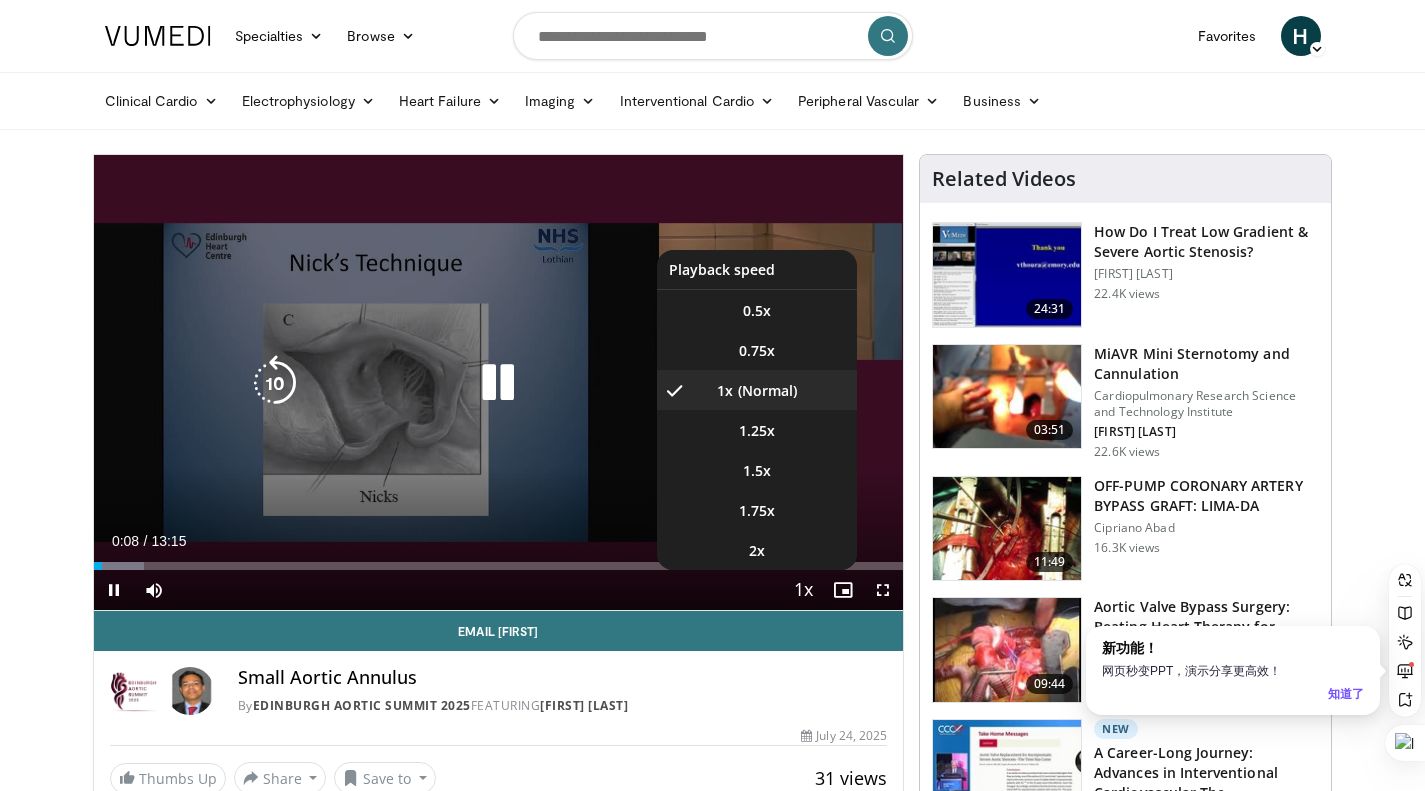 click at bounding box center (803, 591) 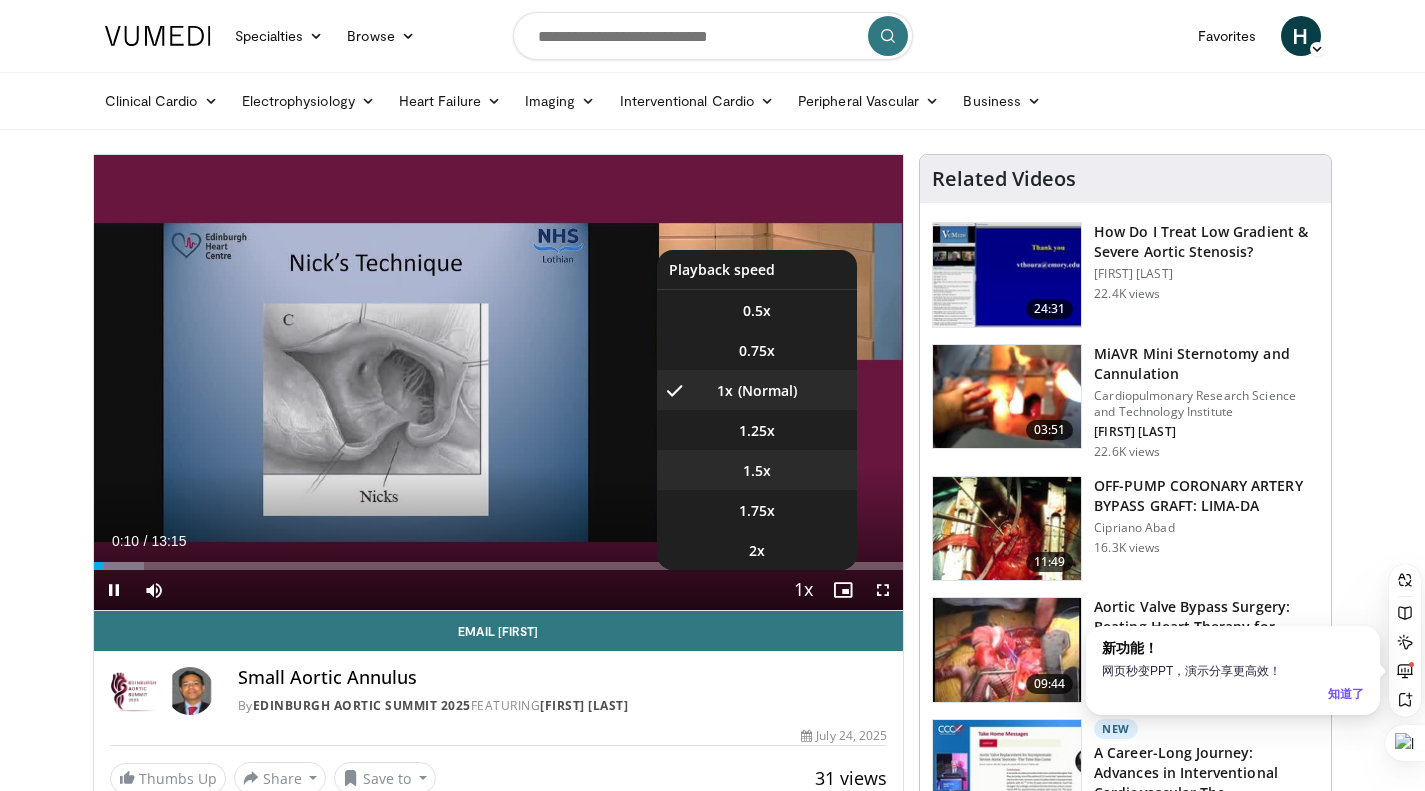 click on "1.5x" at bounding box center (757, 471) 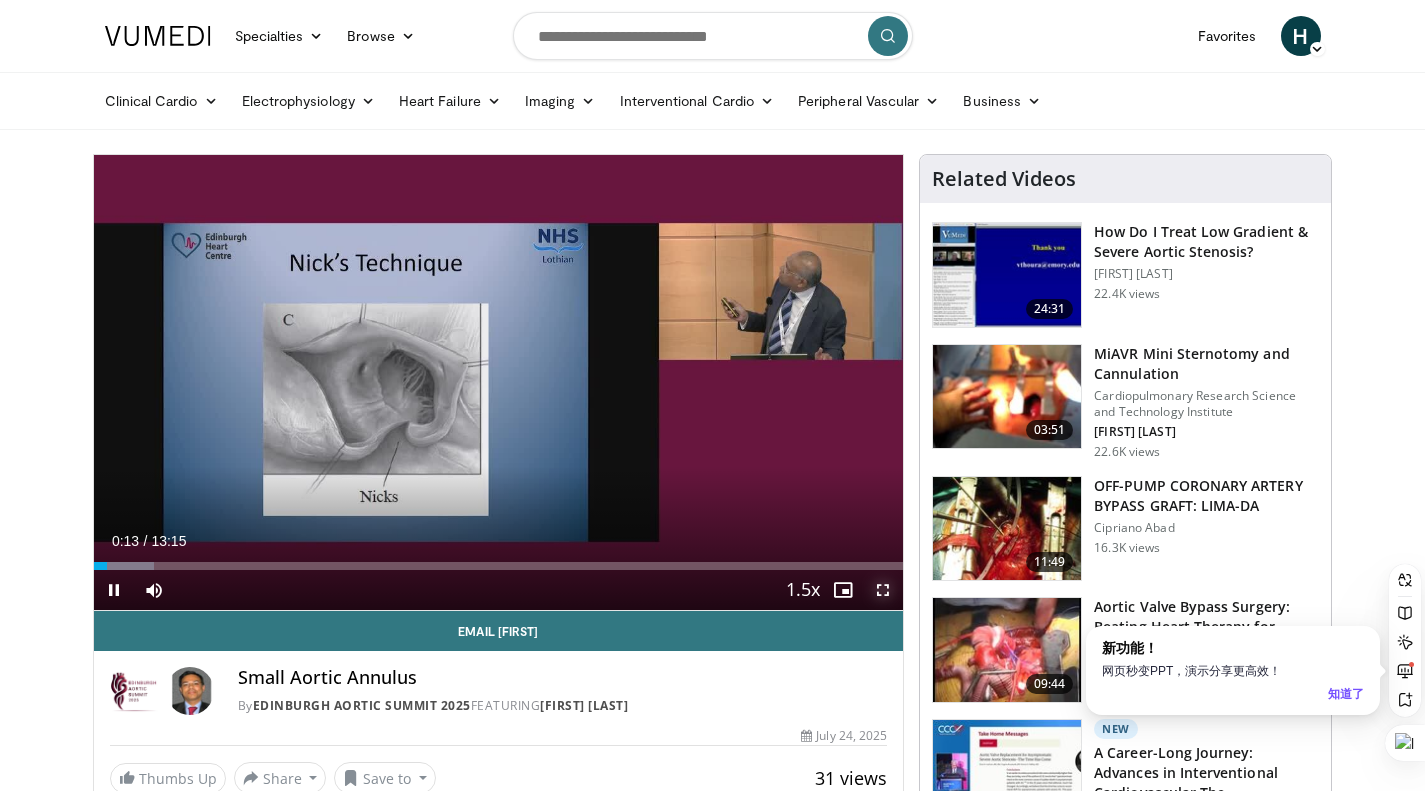 click at bounding box center [883, 590] 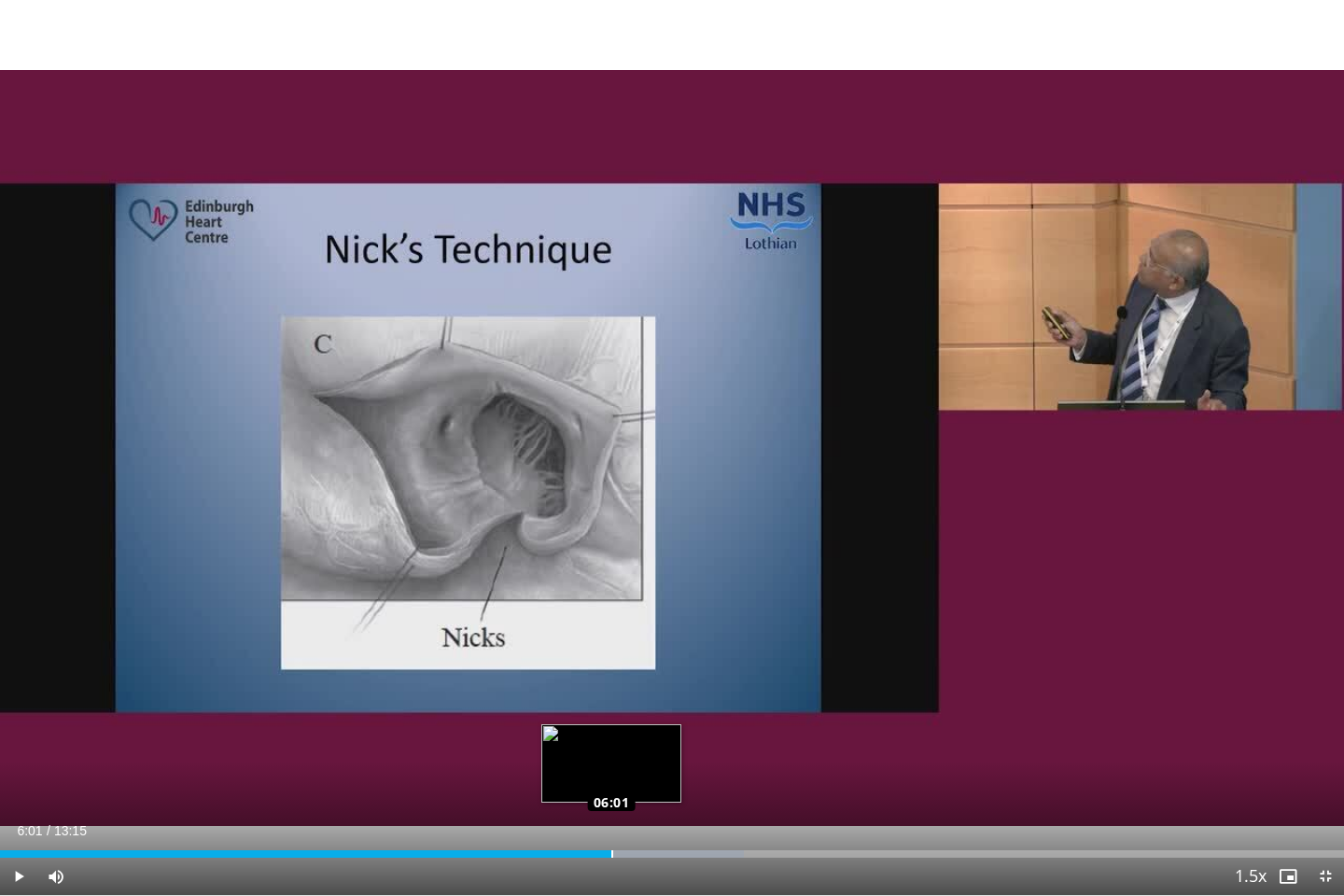 click on "Loaded :  55.35% 06:01 06:01" at bounding box center (672, 854) 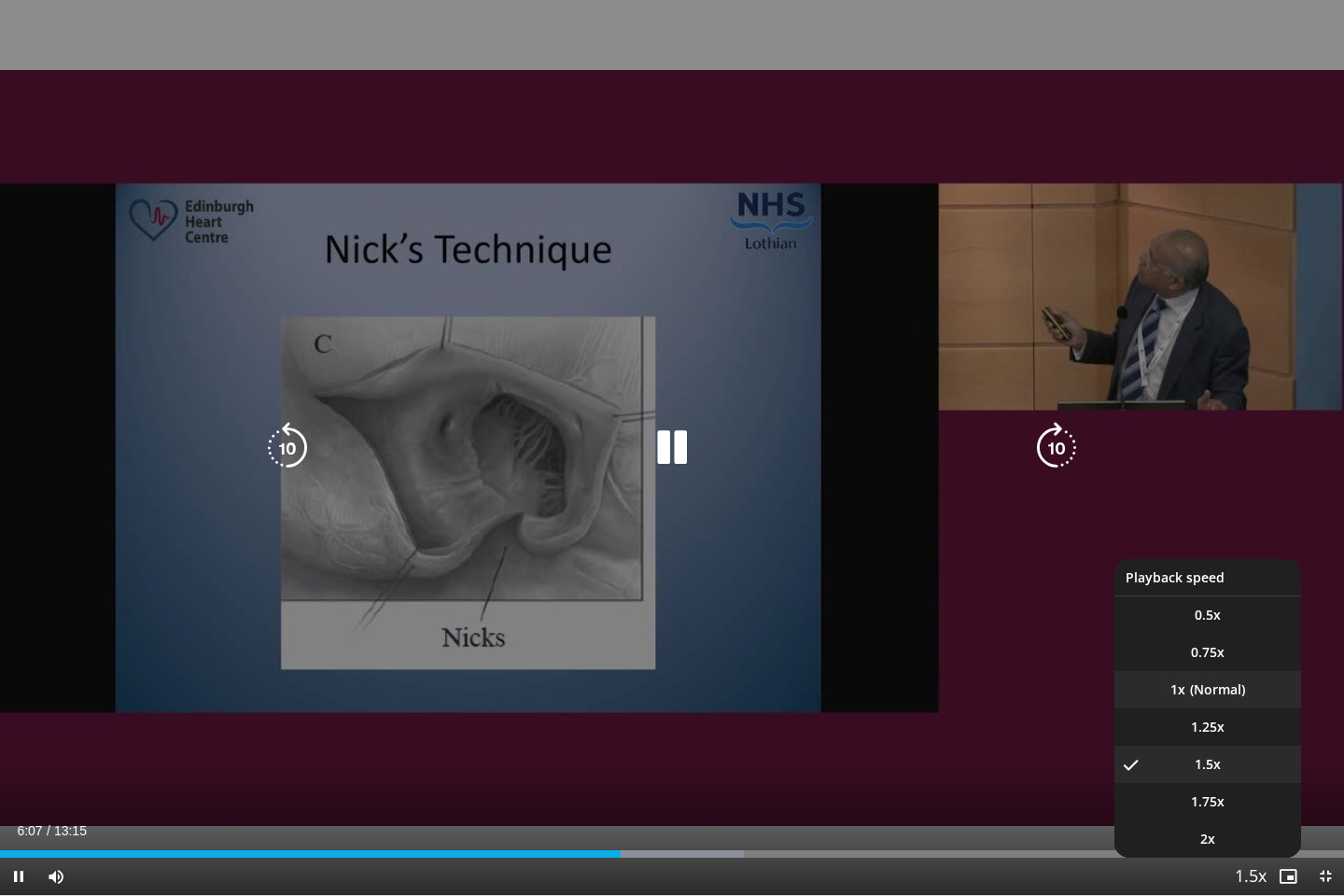 click on "1x" at bounding box center [1208, 690] 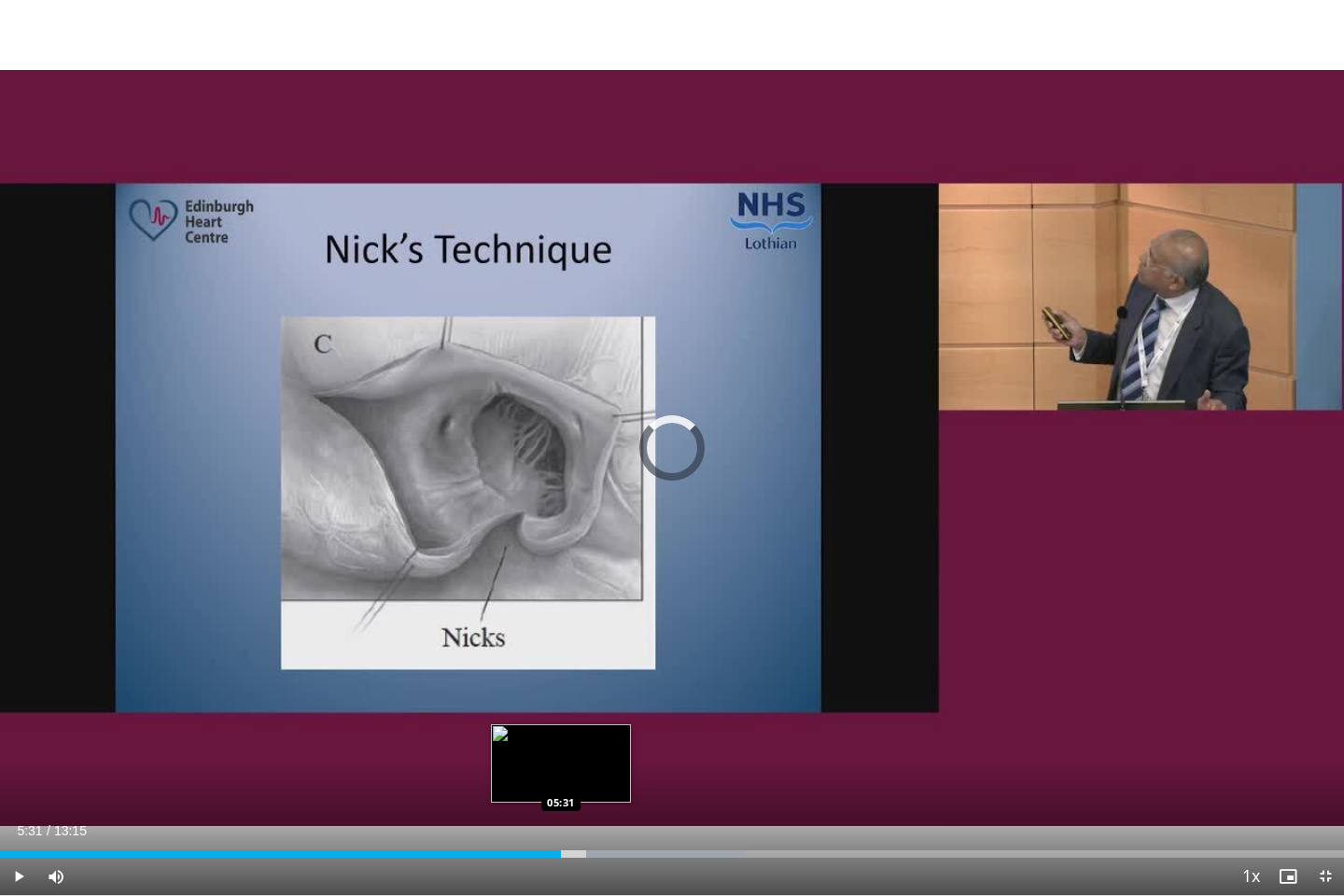 click on "05:31" at bounding box center [280, 854] 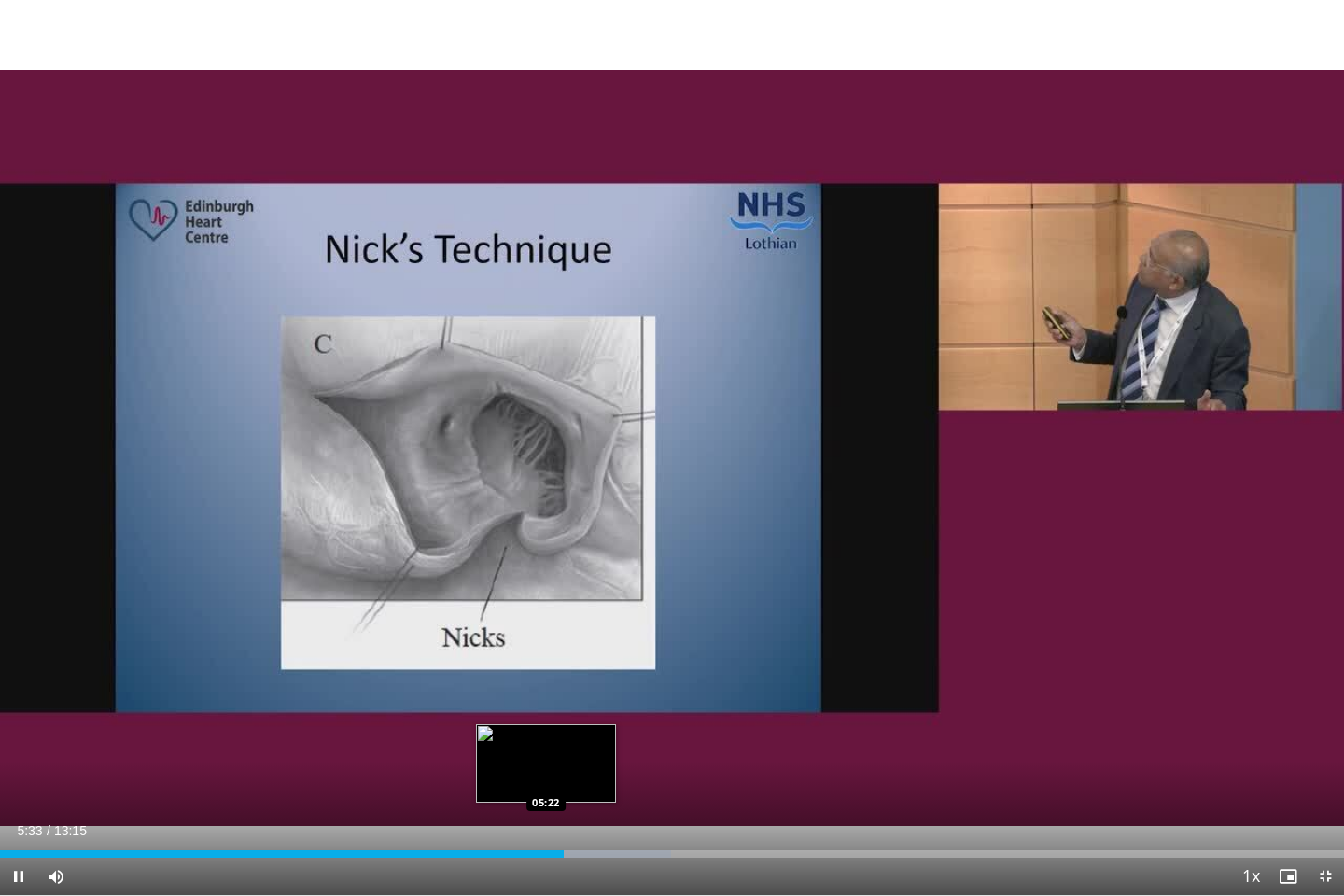 click on "**********" at bounding box center [672, 448] 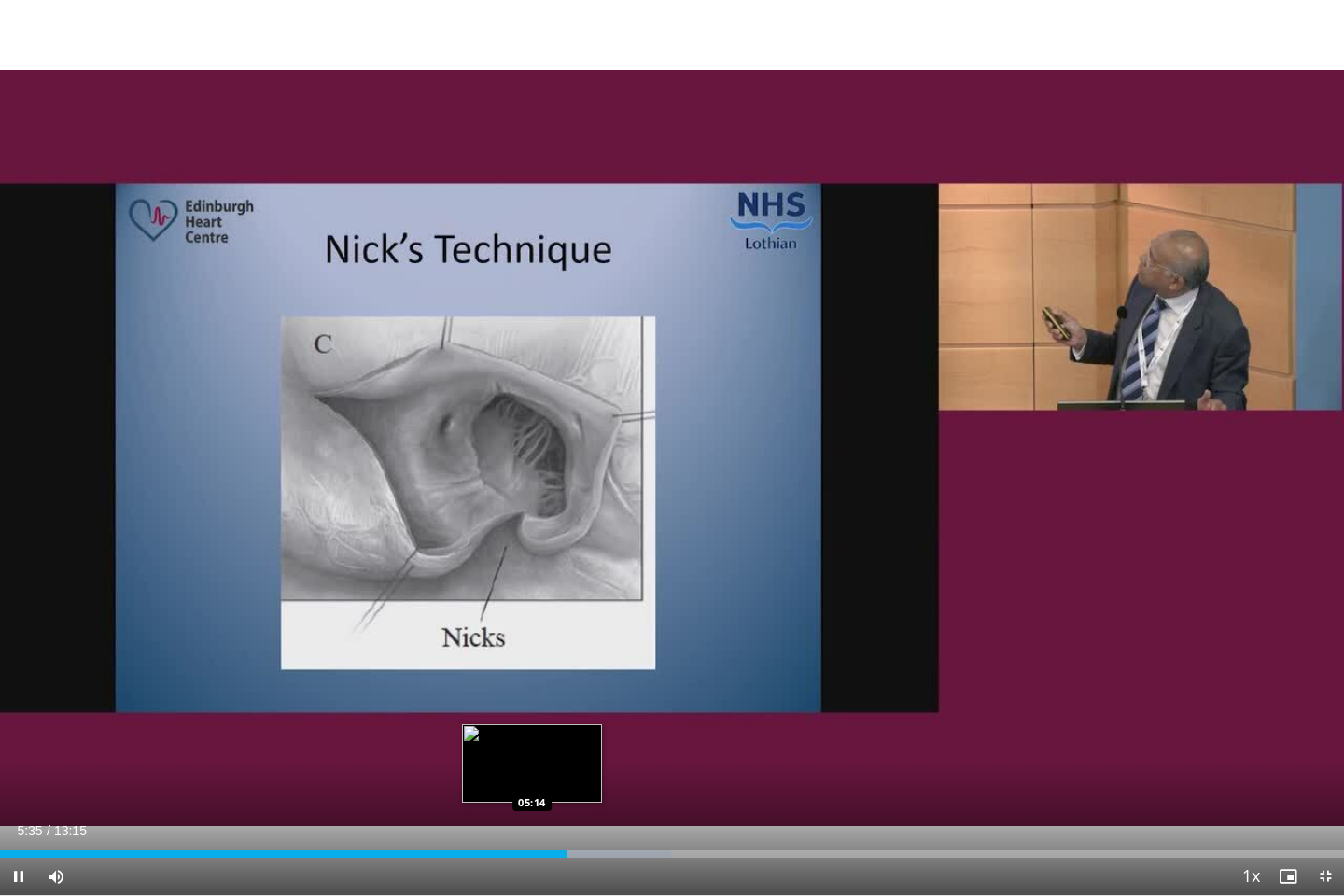 click on "05:35" at bounding box center [283, 854] 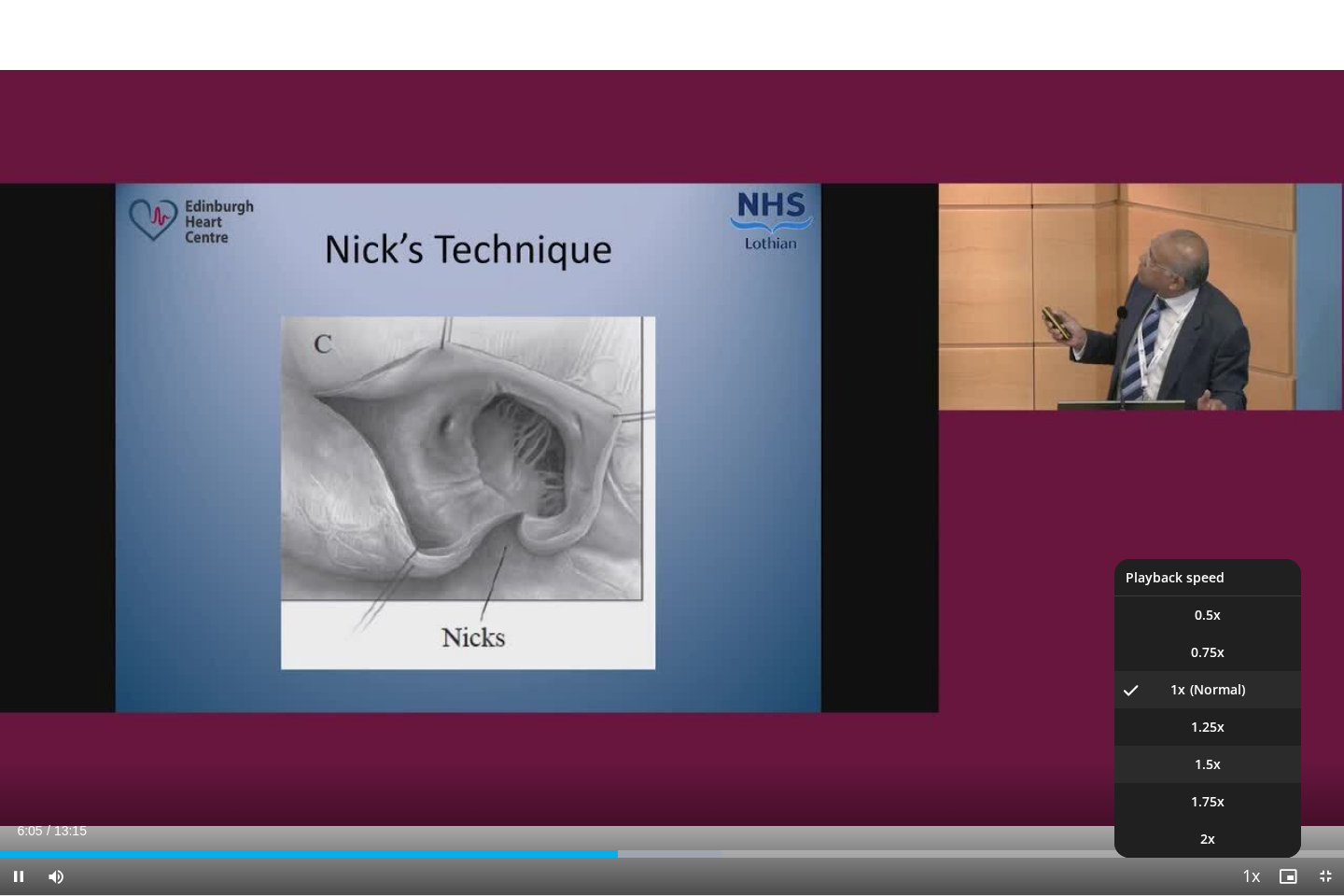 click on "1.5x" at bounding box center (1208, 764) 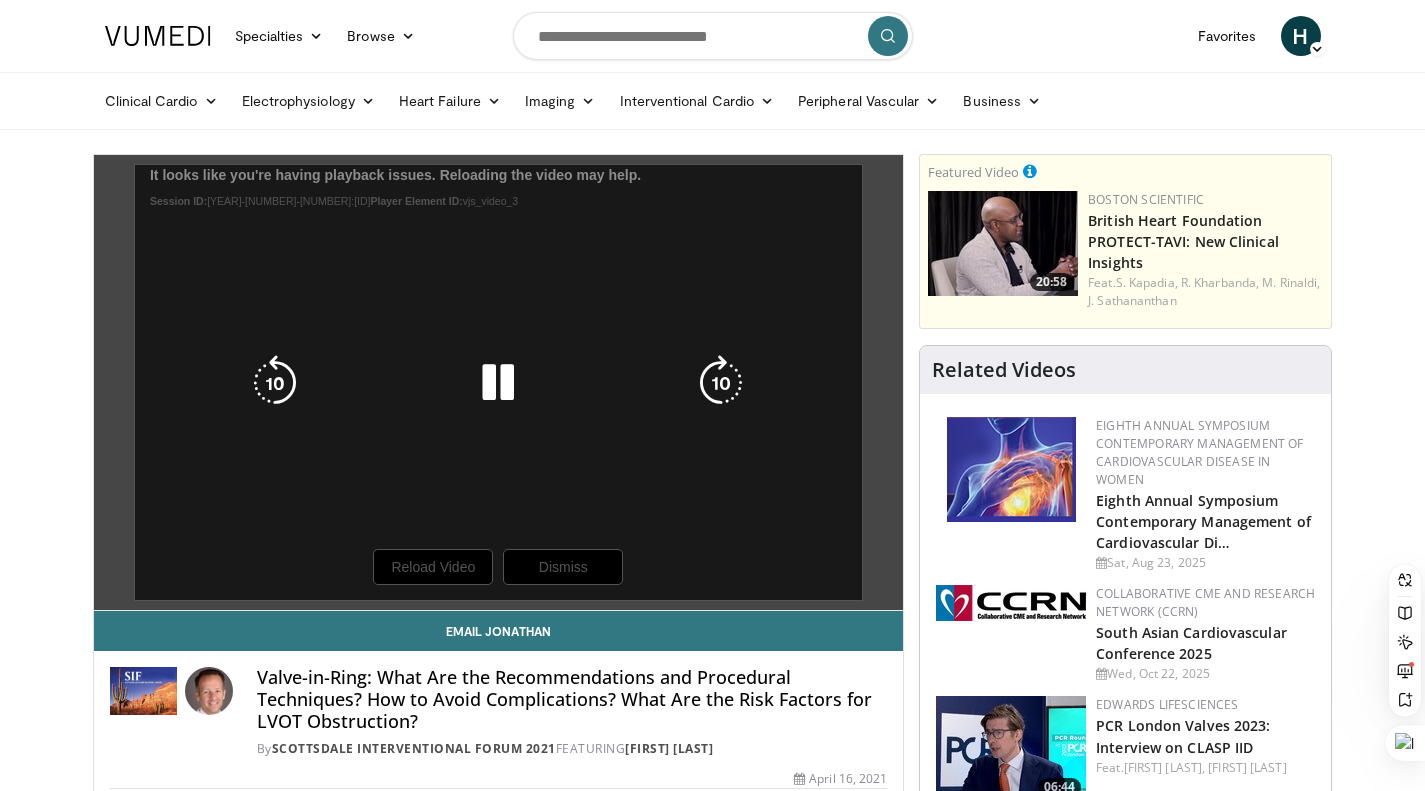 scroll, scrollTop: 0, scrollLeft: 0, axis: both 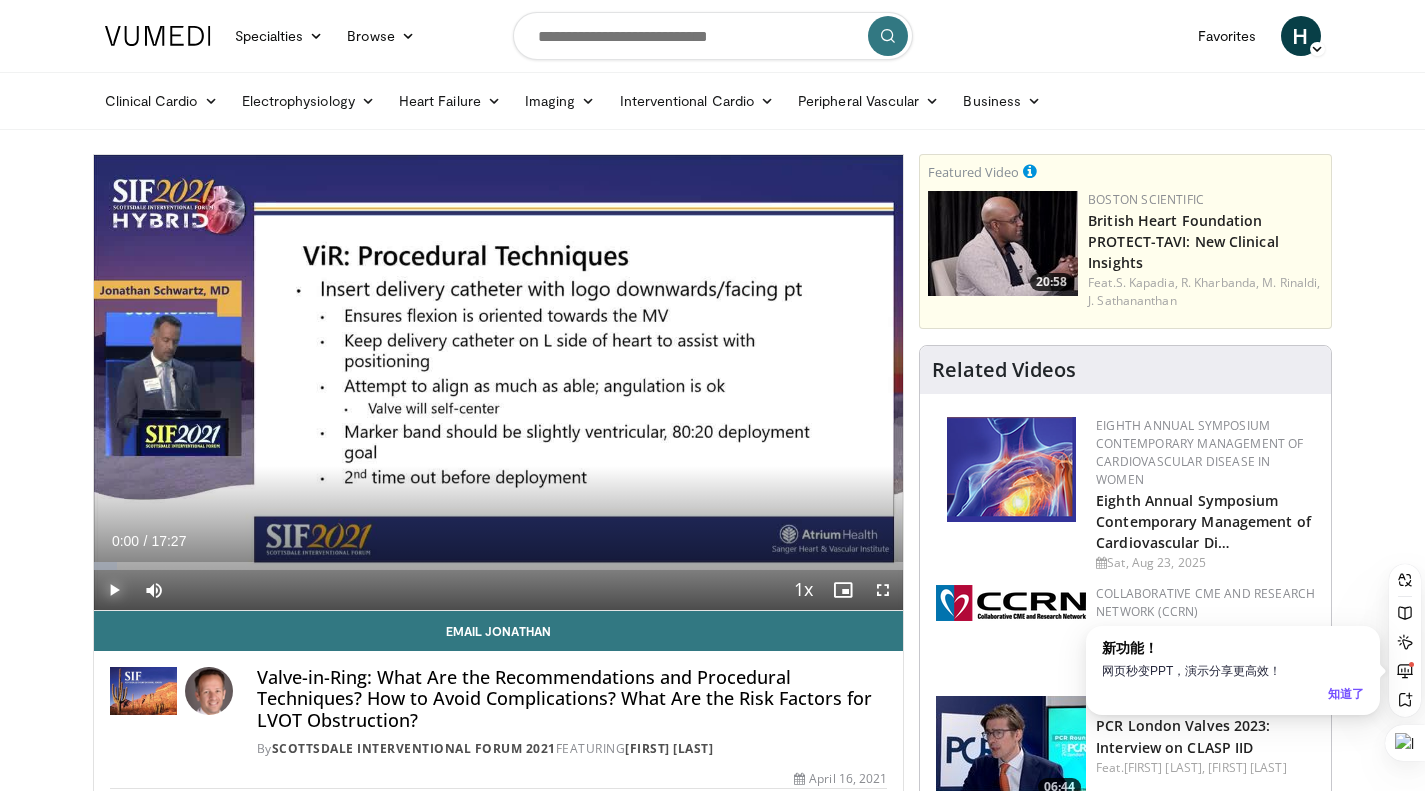 click at bounding box center (114, 590) 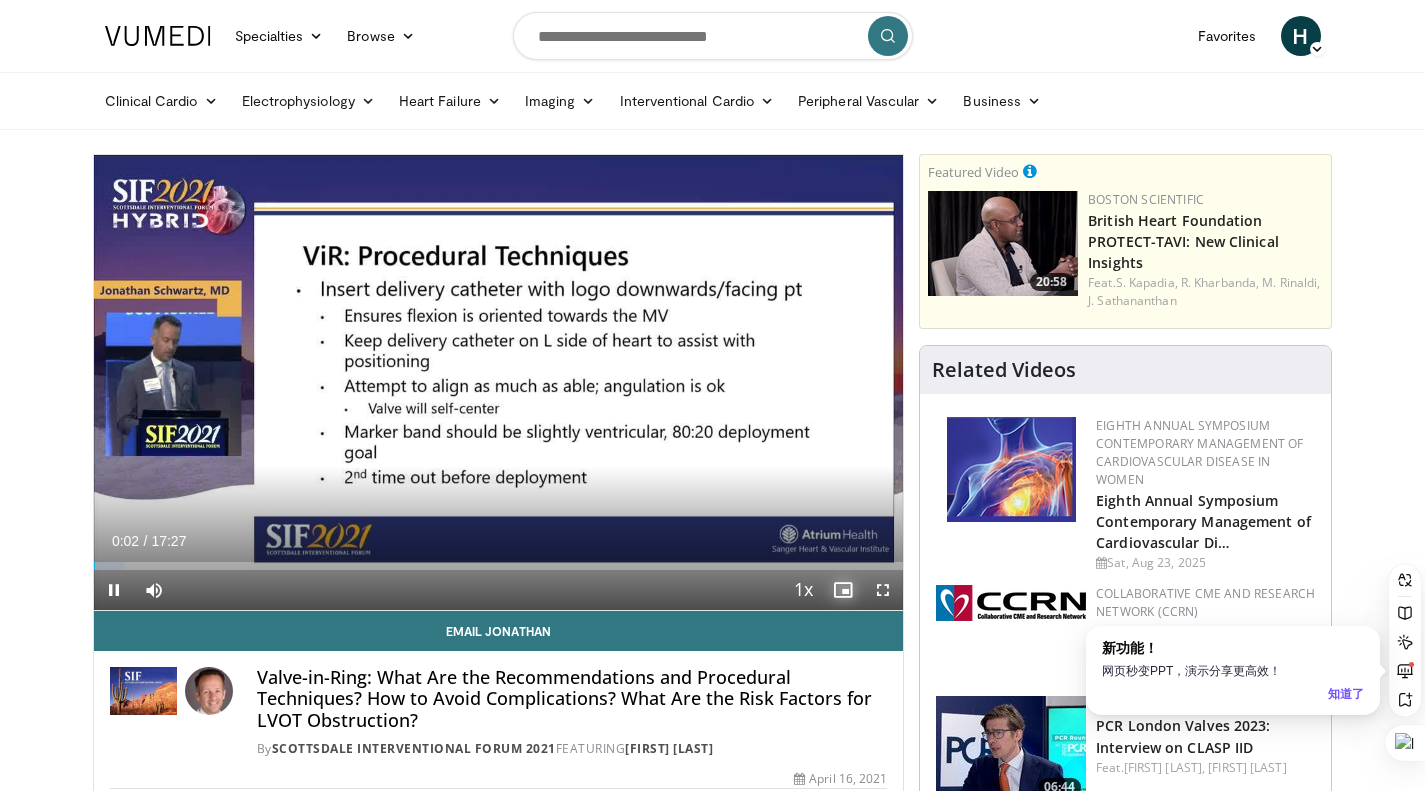 click at bounding box center [843, 590] 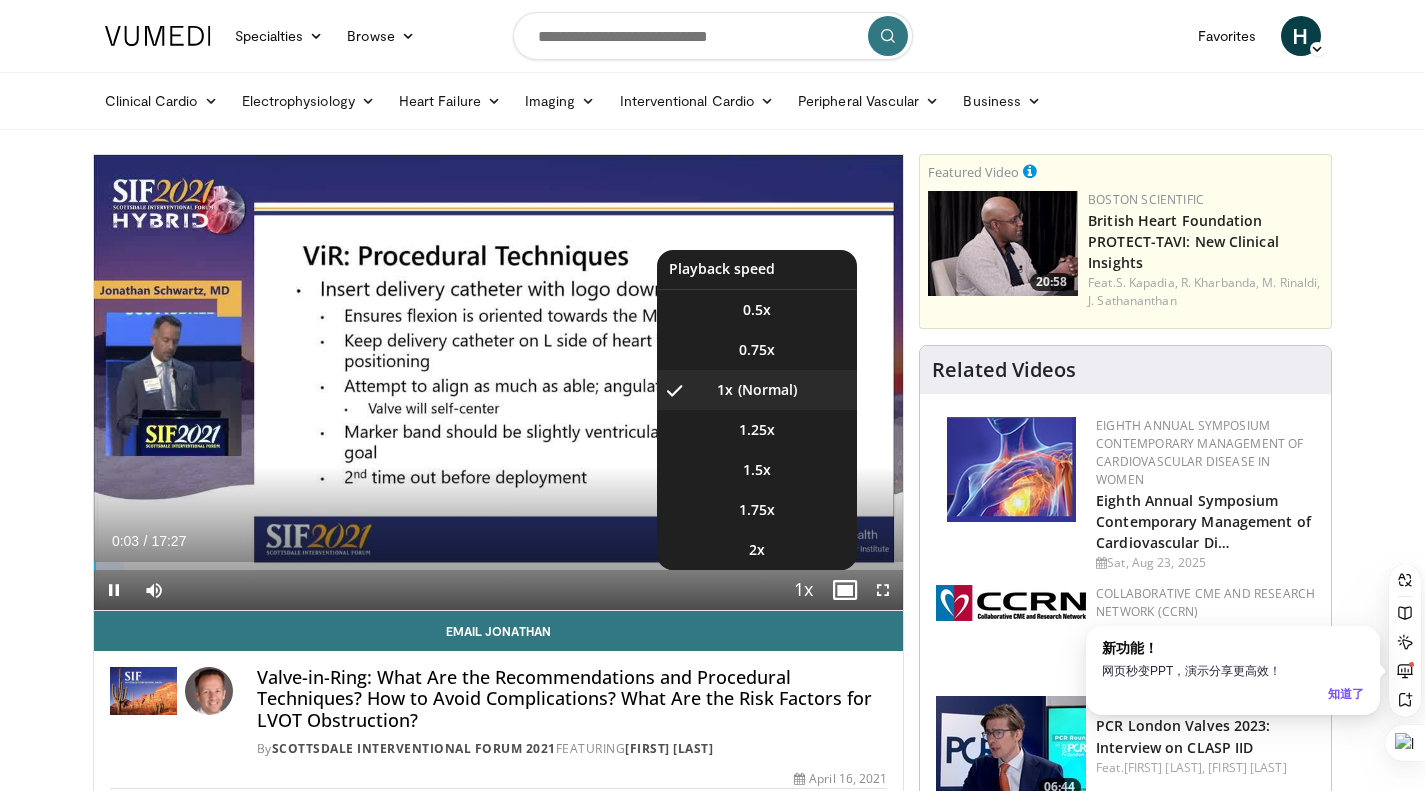 click at bounding box center (803, 591) 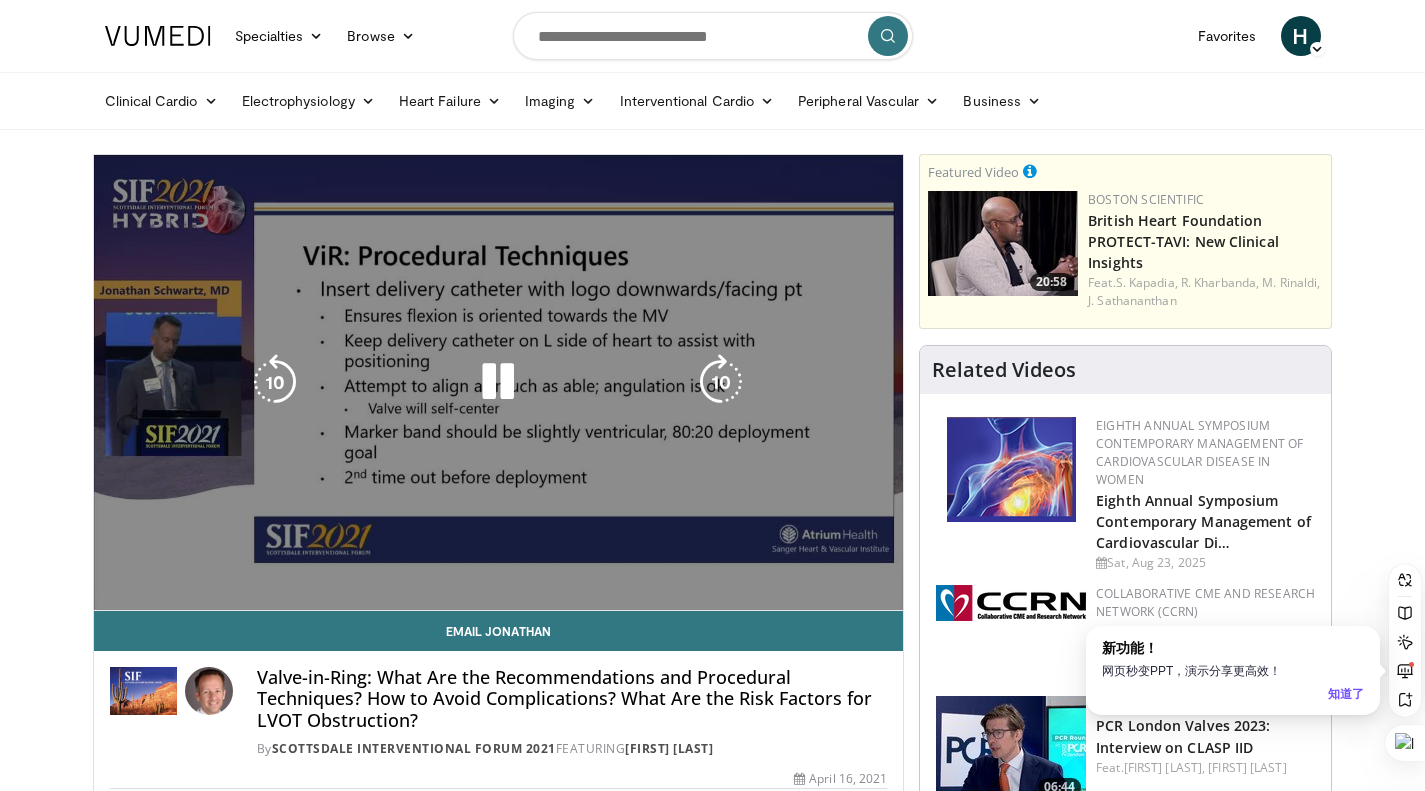 click on "10 seconds
Tap to unmute" at bounding box center [499, 382] 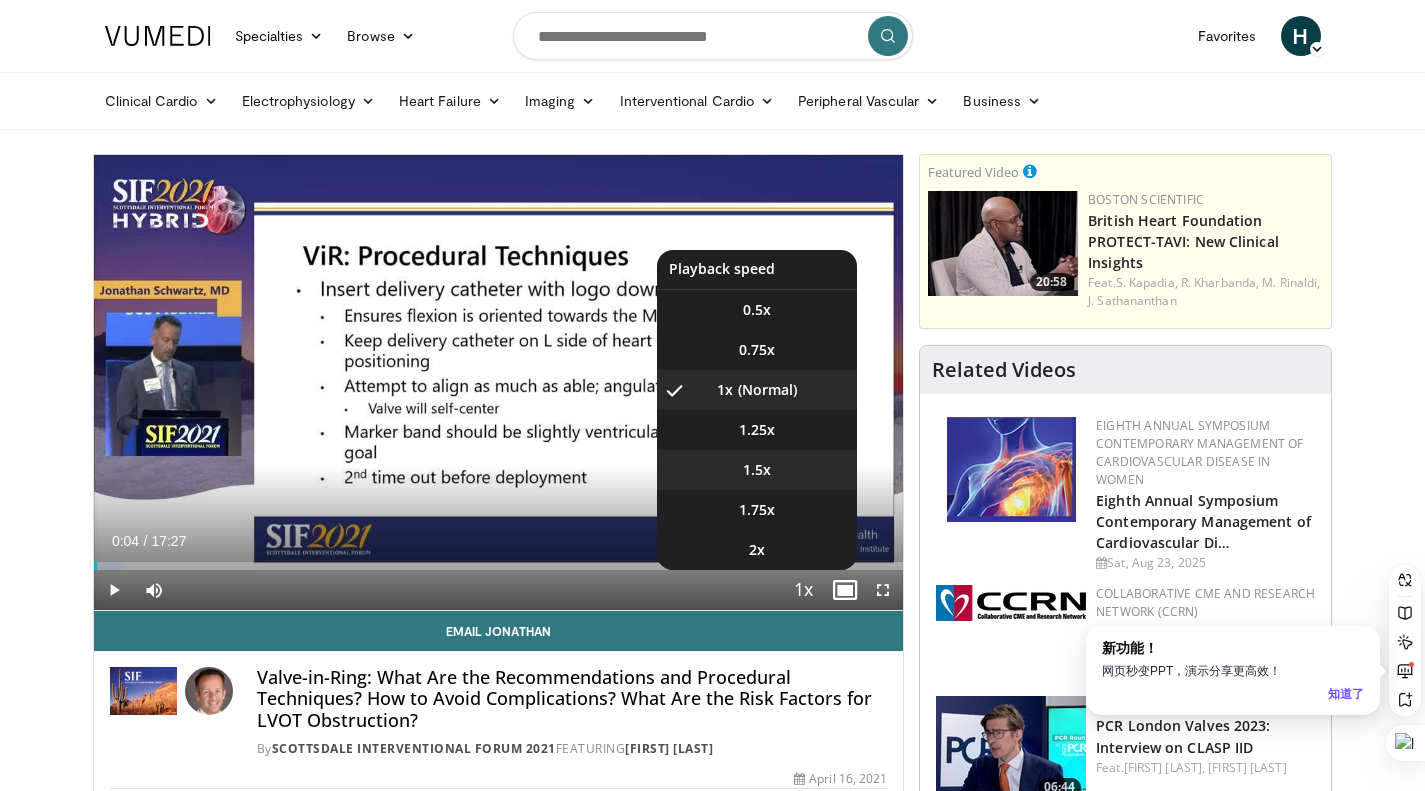 click on "1.5x" at bounding box center [757, 470] 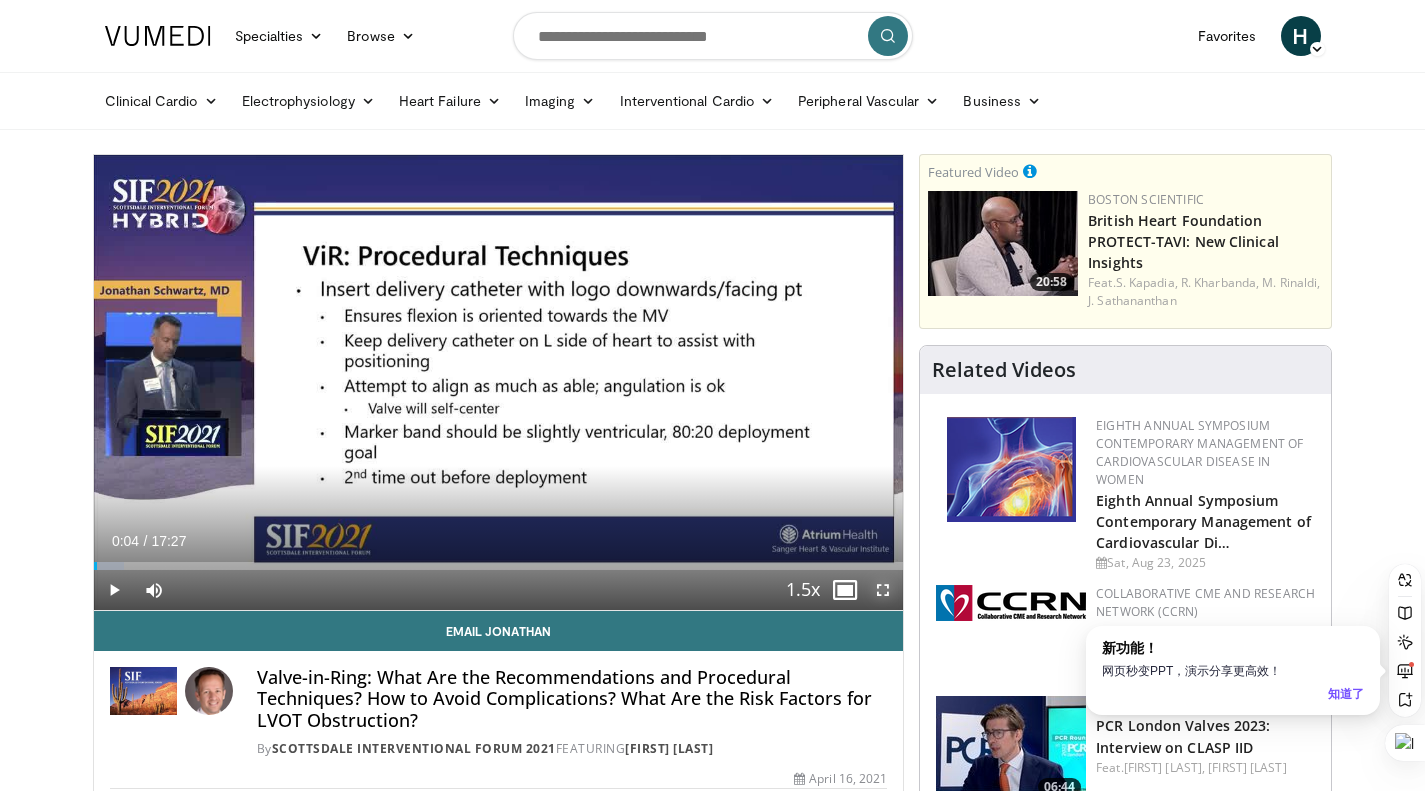 click at bounding box center [883, 590] 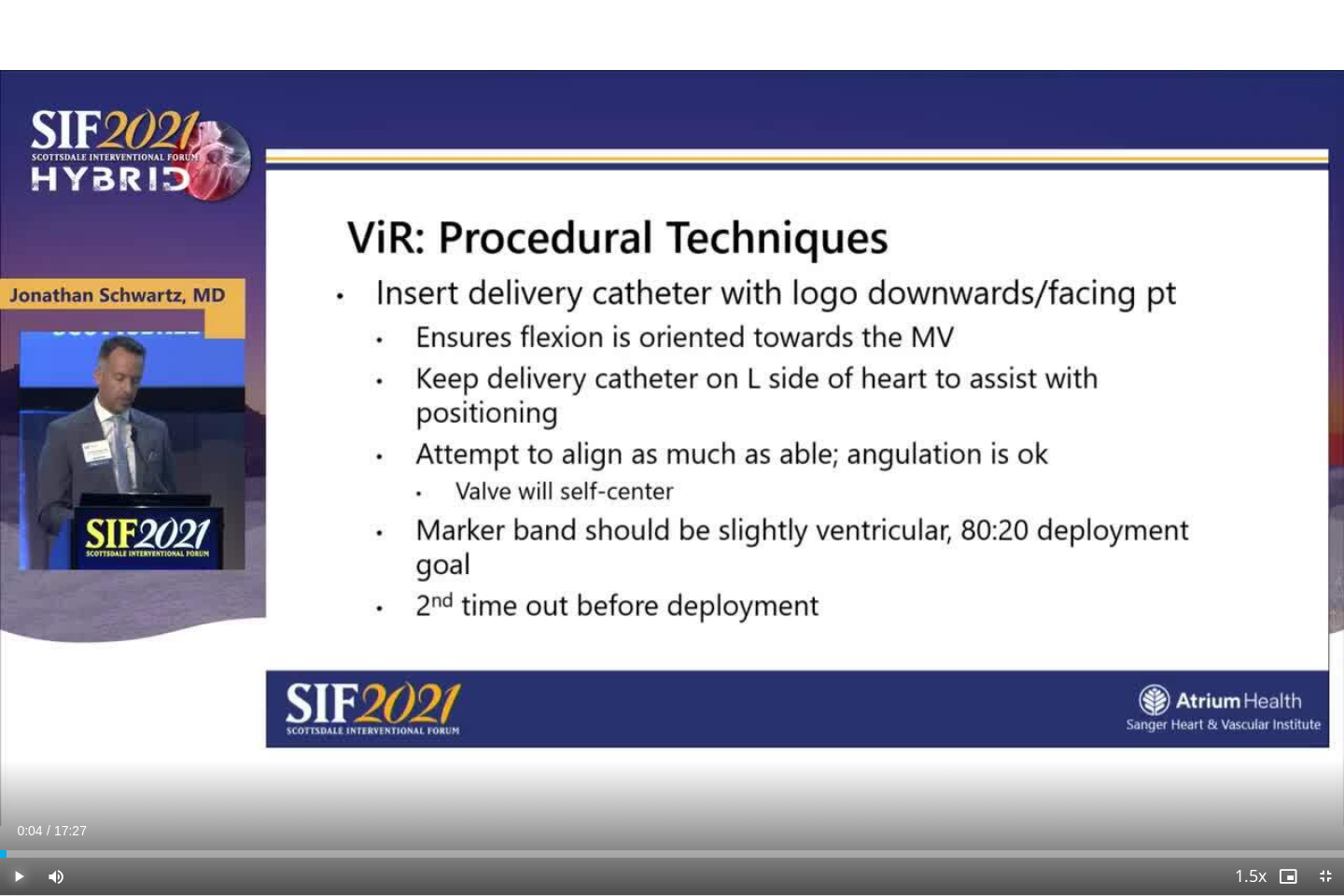 click at bounding box center (19, 876) 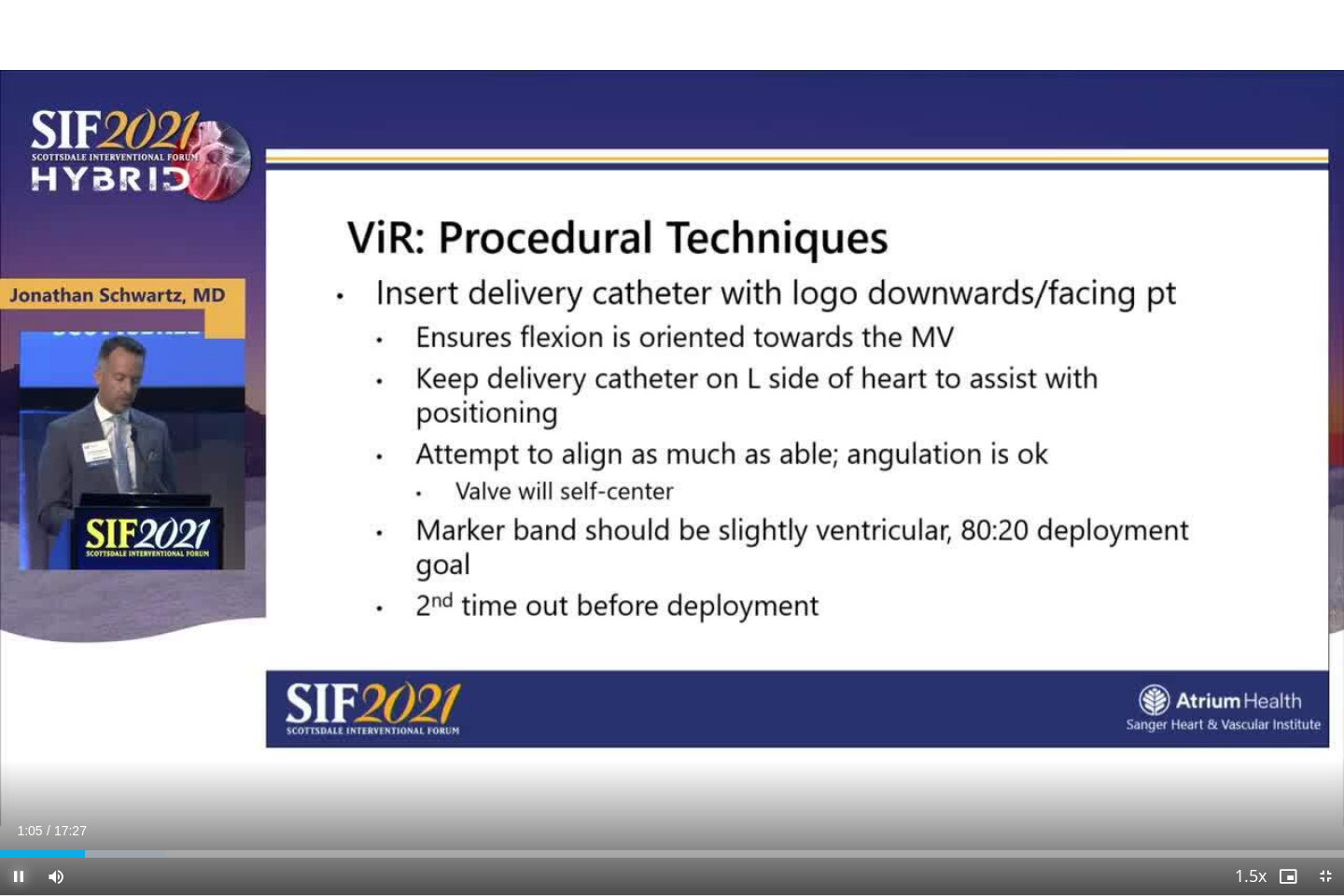 click at bounding box center [19, 876] 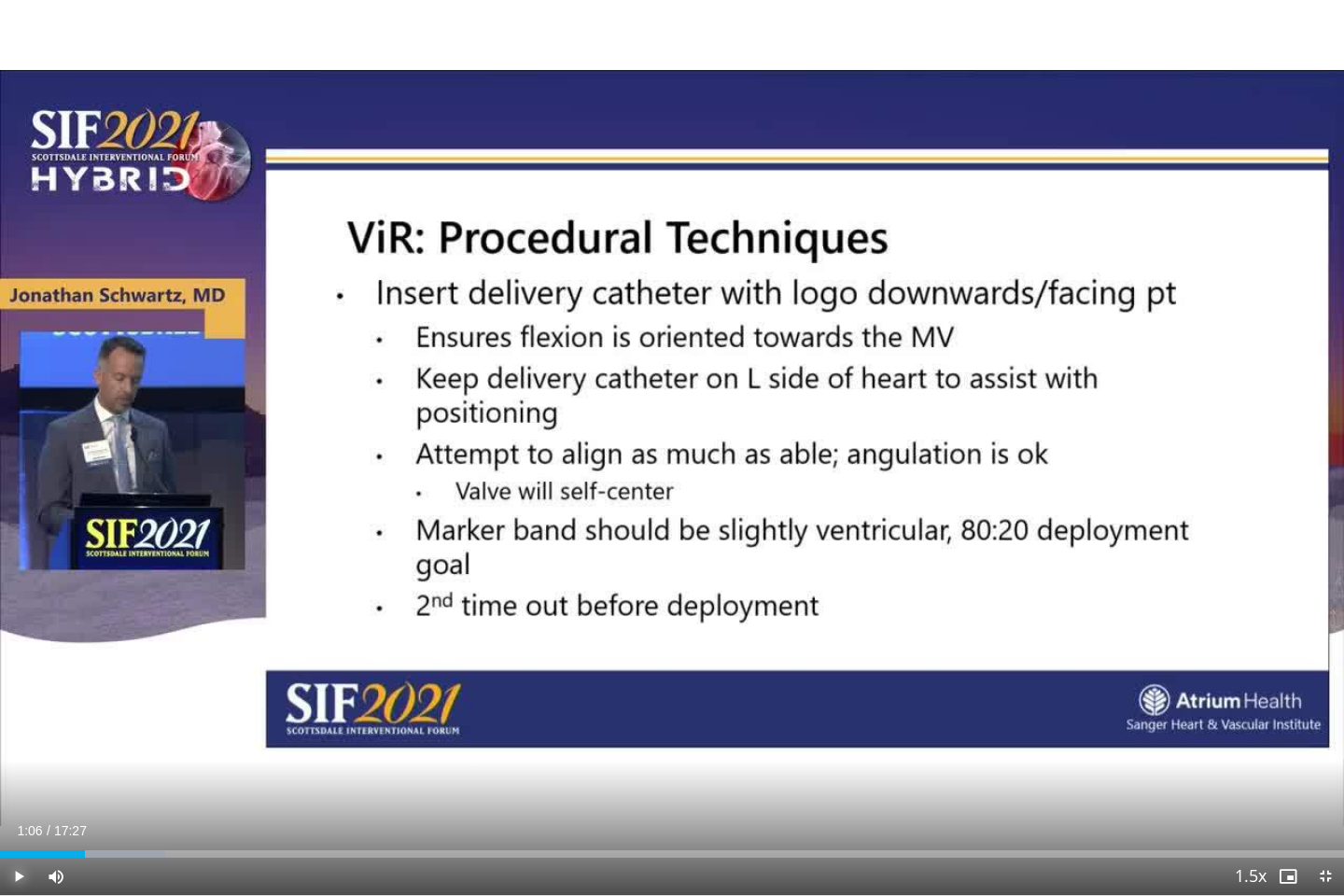 click at bounding box center [19, 876] 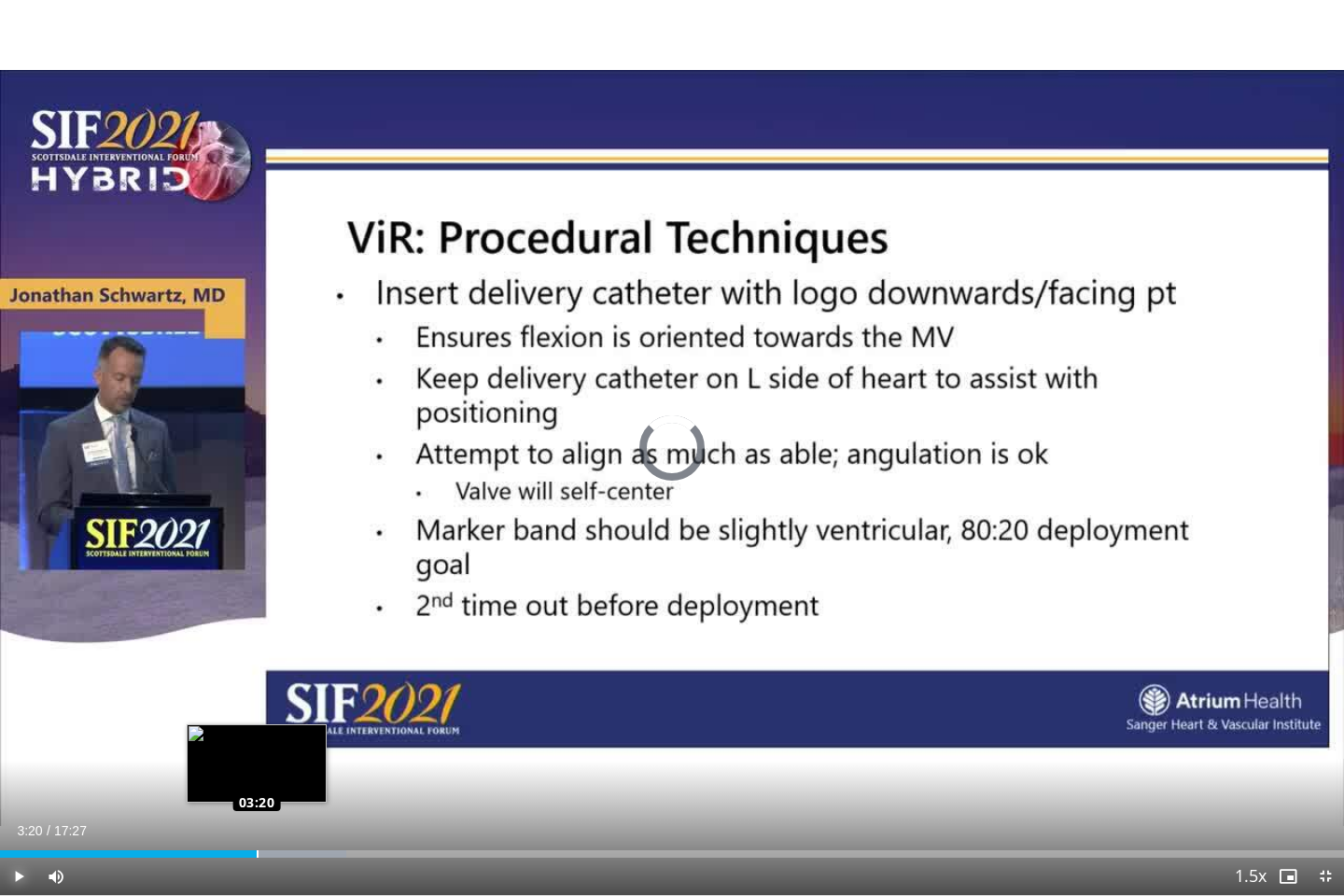 click on "Loaded :  25.79% 03:20 03:20" at bounding box center (672, 854) 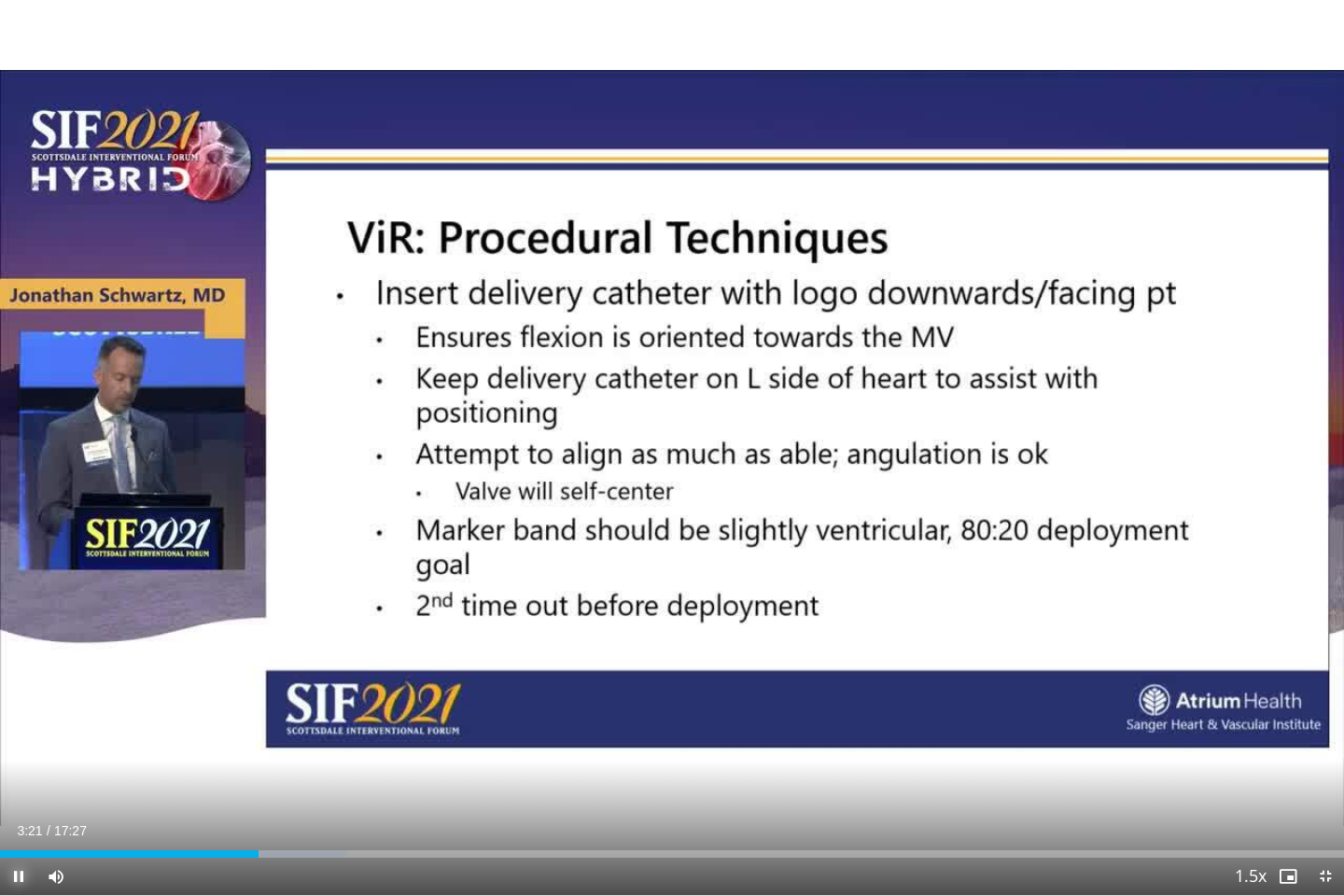 click at bounding box center [19, 876] 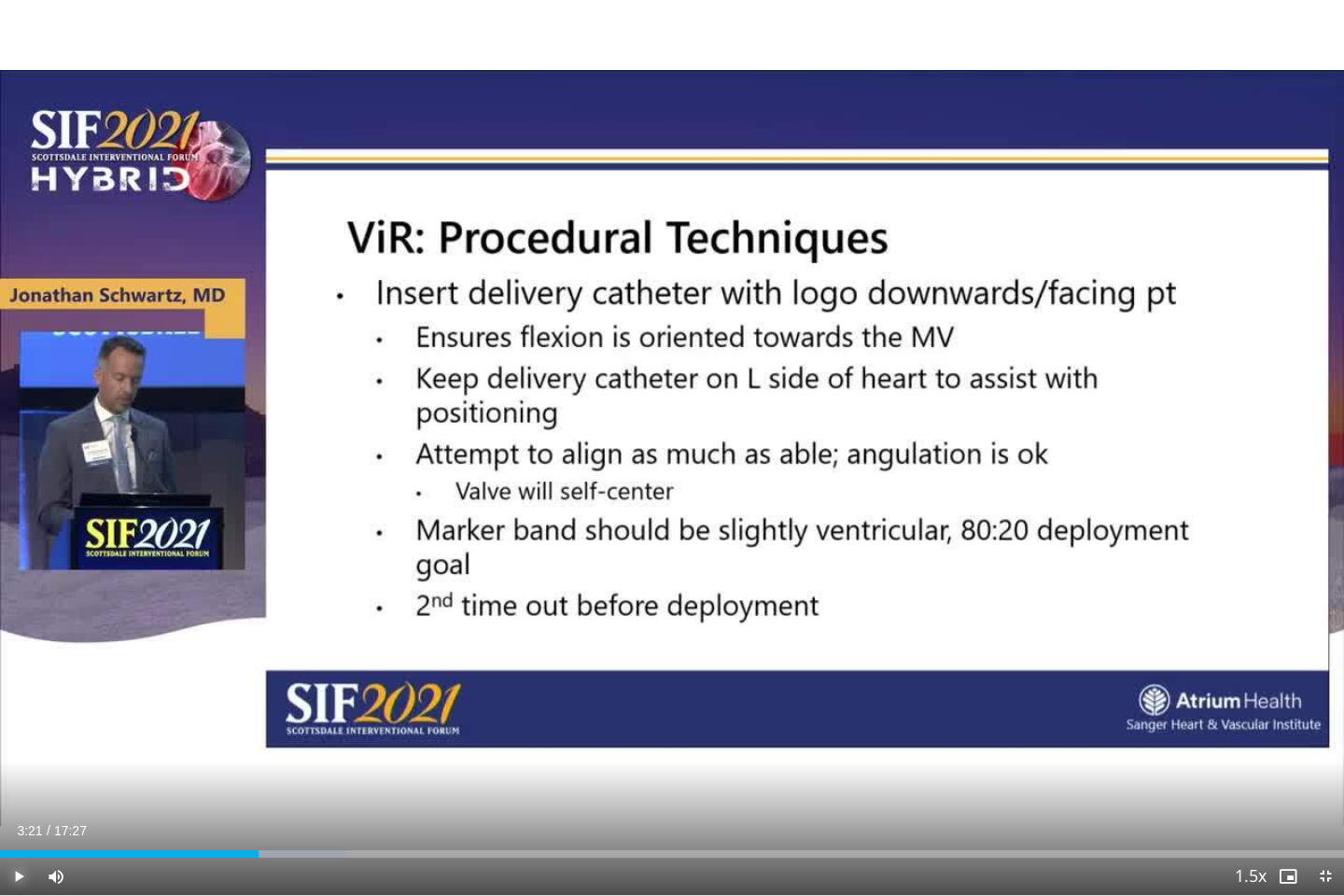 click at bounding box center [19, 876] 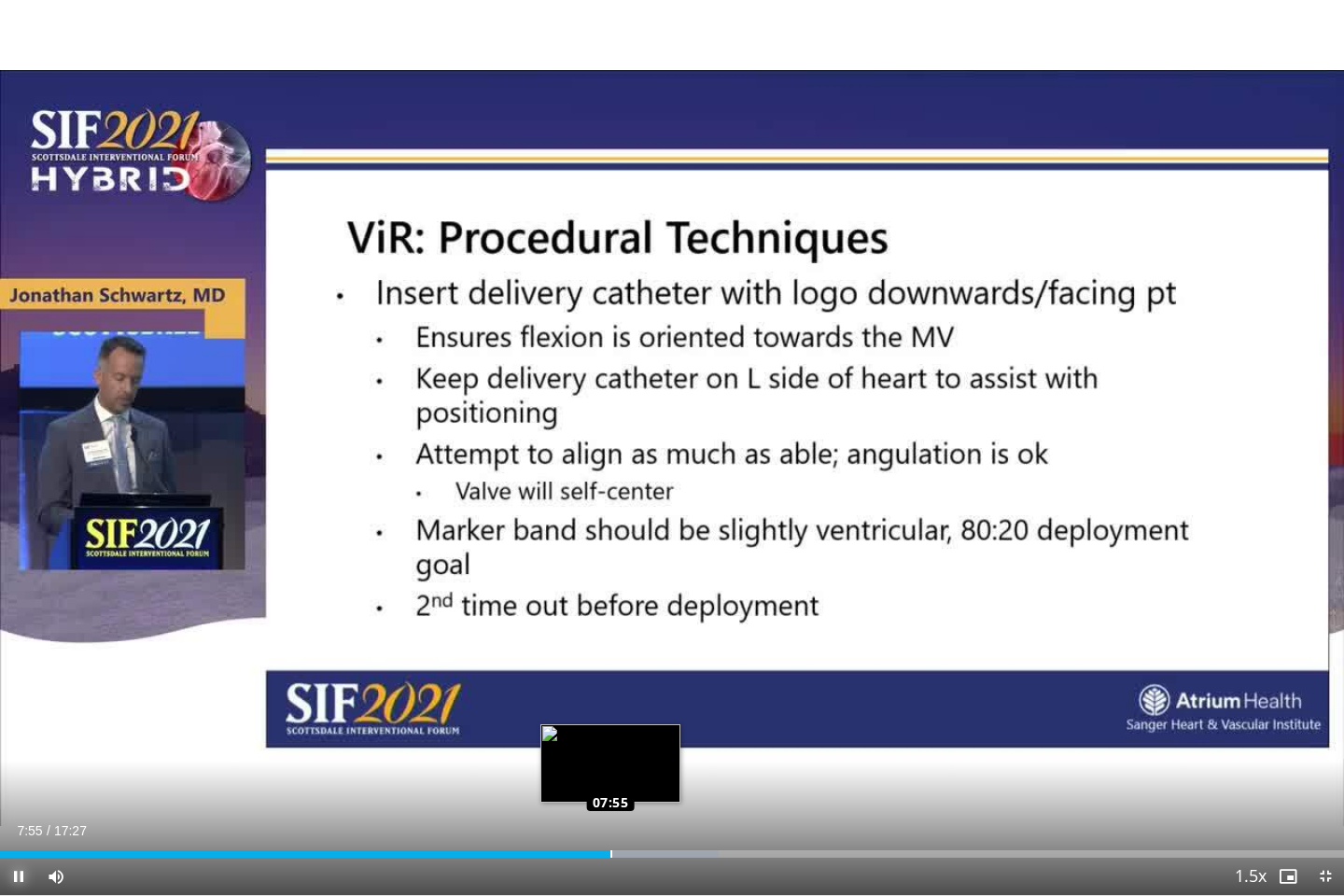 click on "Loaded :  53.50% 07:56 07:55" at bounding box center [672, 854] 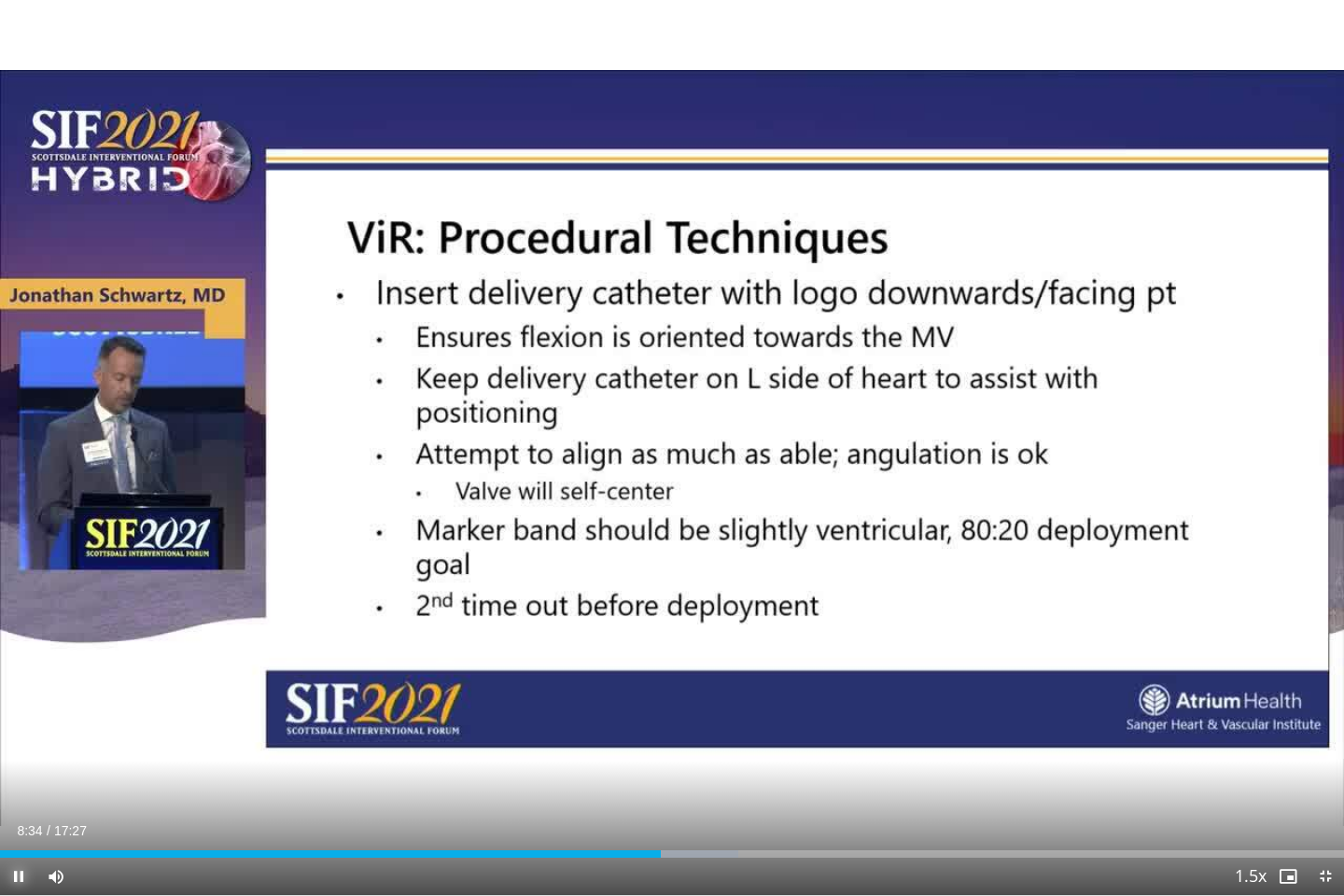 click at bounding box center [19, 876] 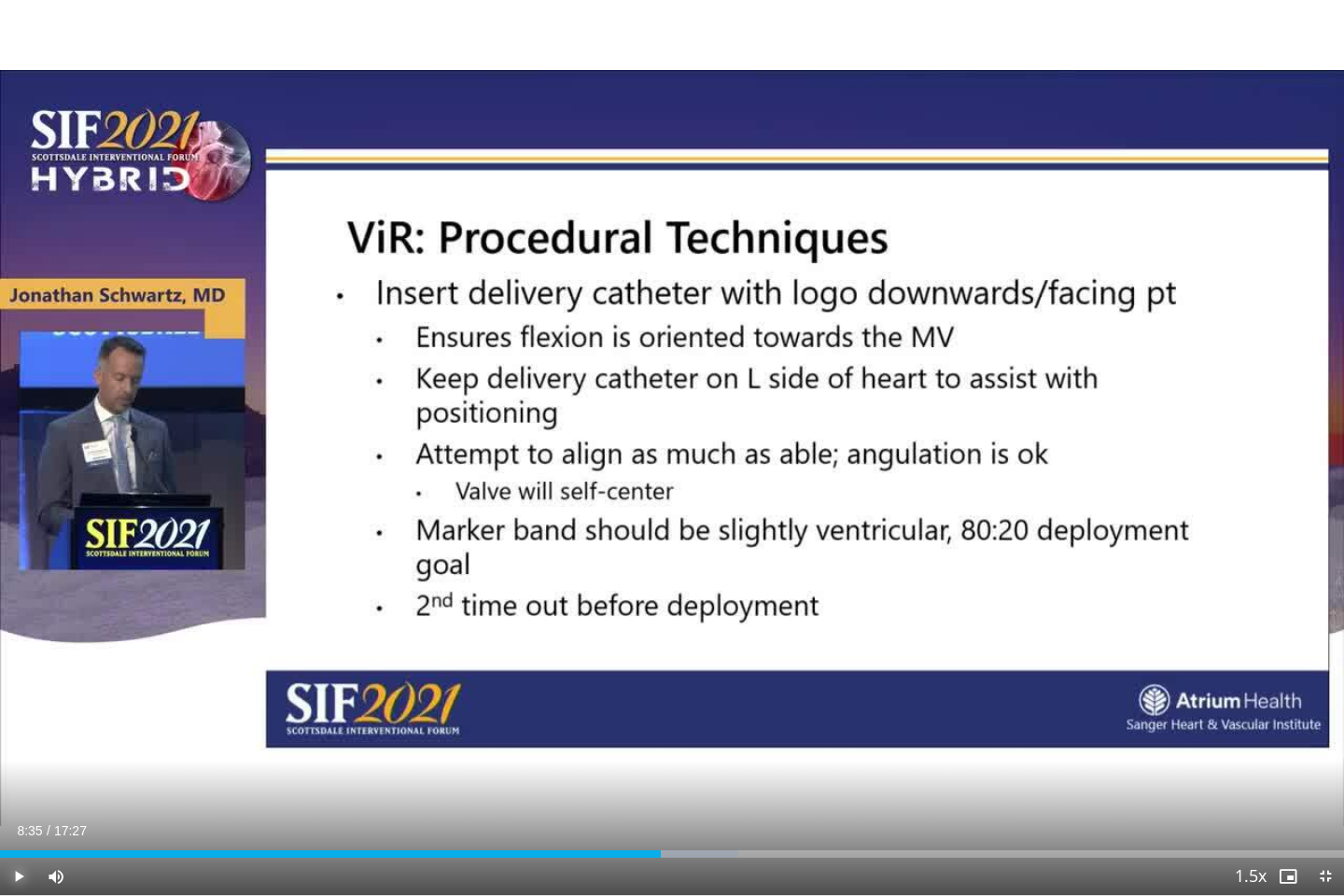 click at bounding box center (19, 876) 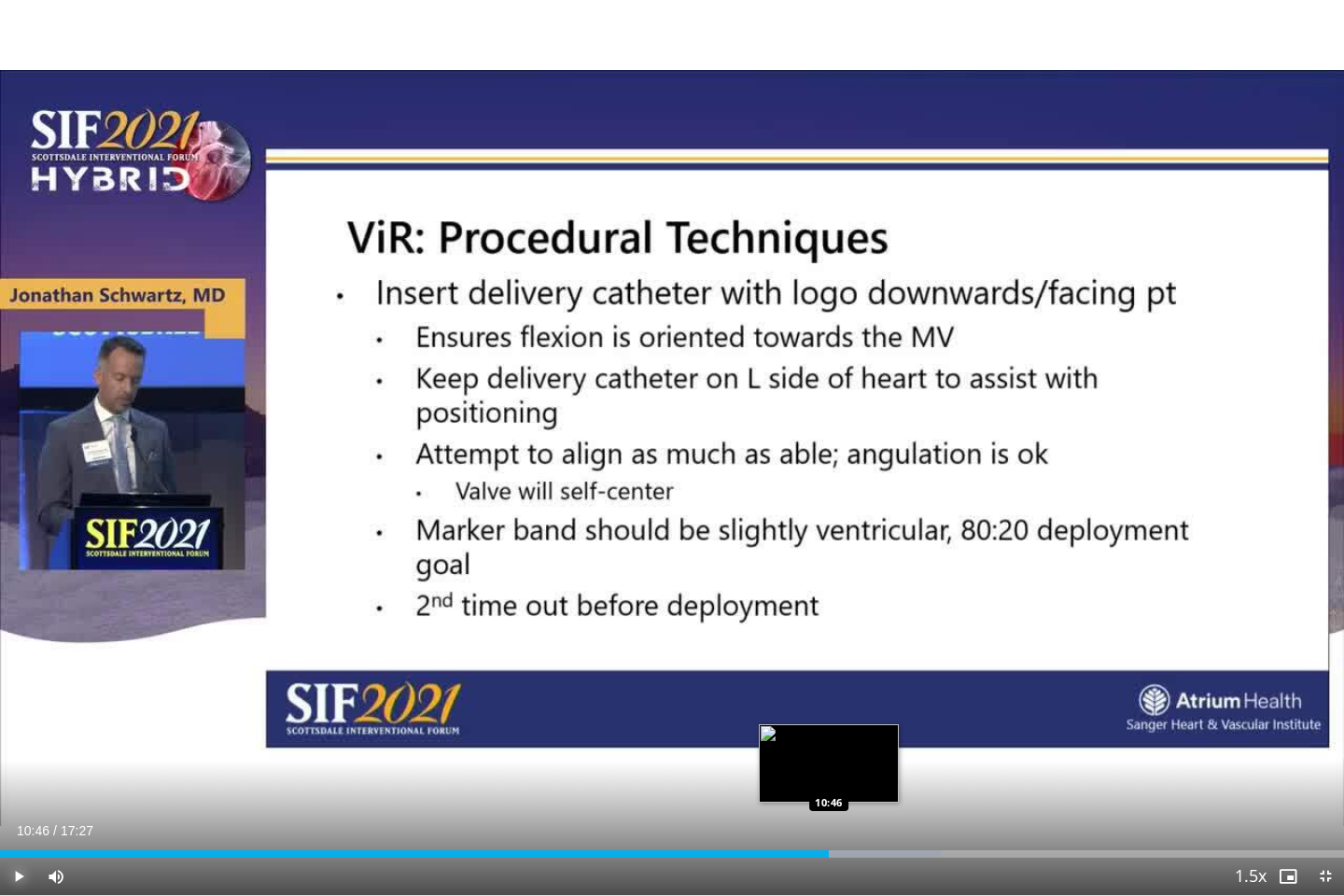 click on "10:46" at bounding box center [414, 854] 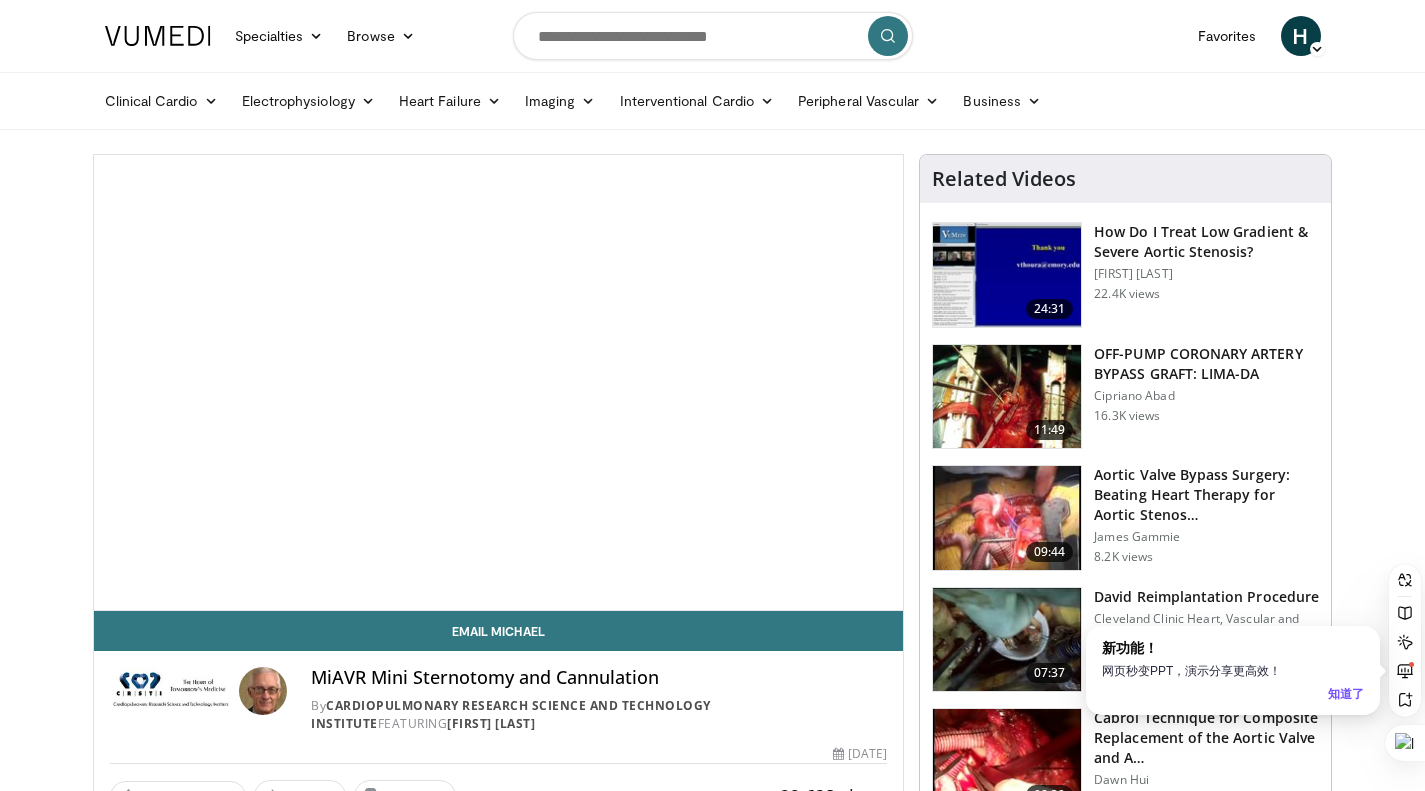 scroll, scrollTop: 0, scrollLeft: 0, axis: both 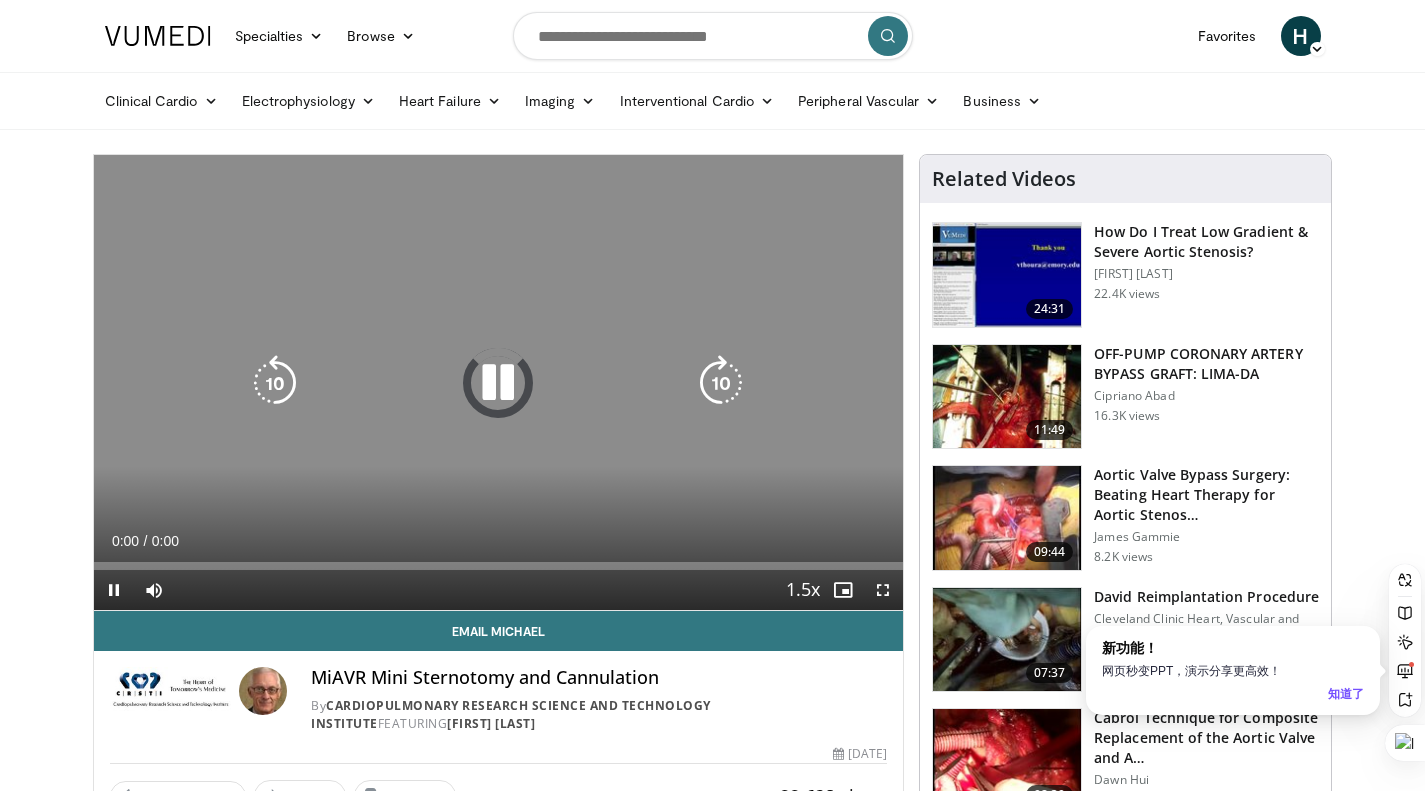 click at bounding box center [498, 383] 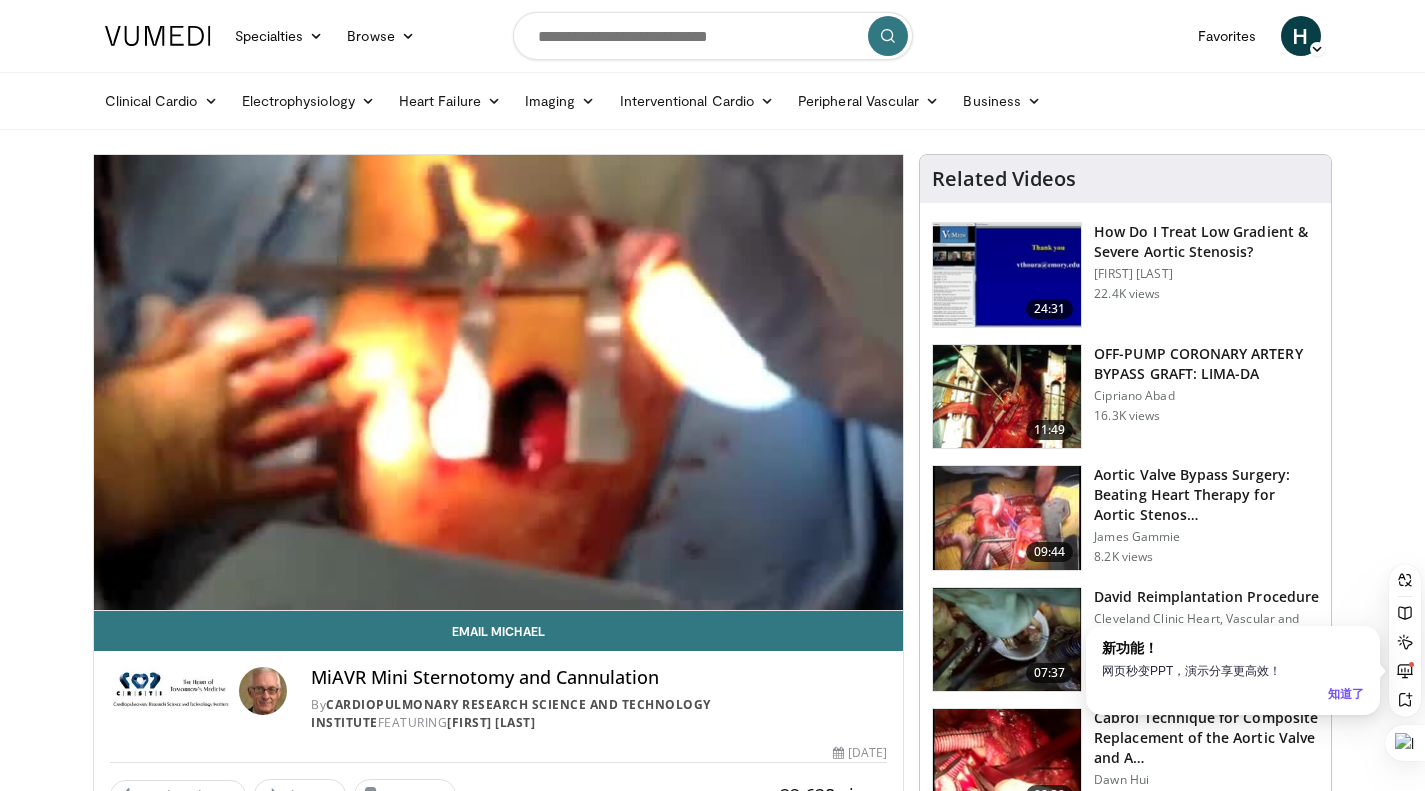 scroll, scrollTop: 0, scrollLeft: 0, axis: both 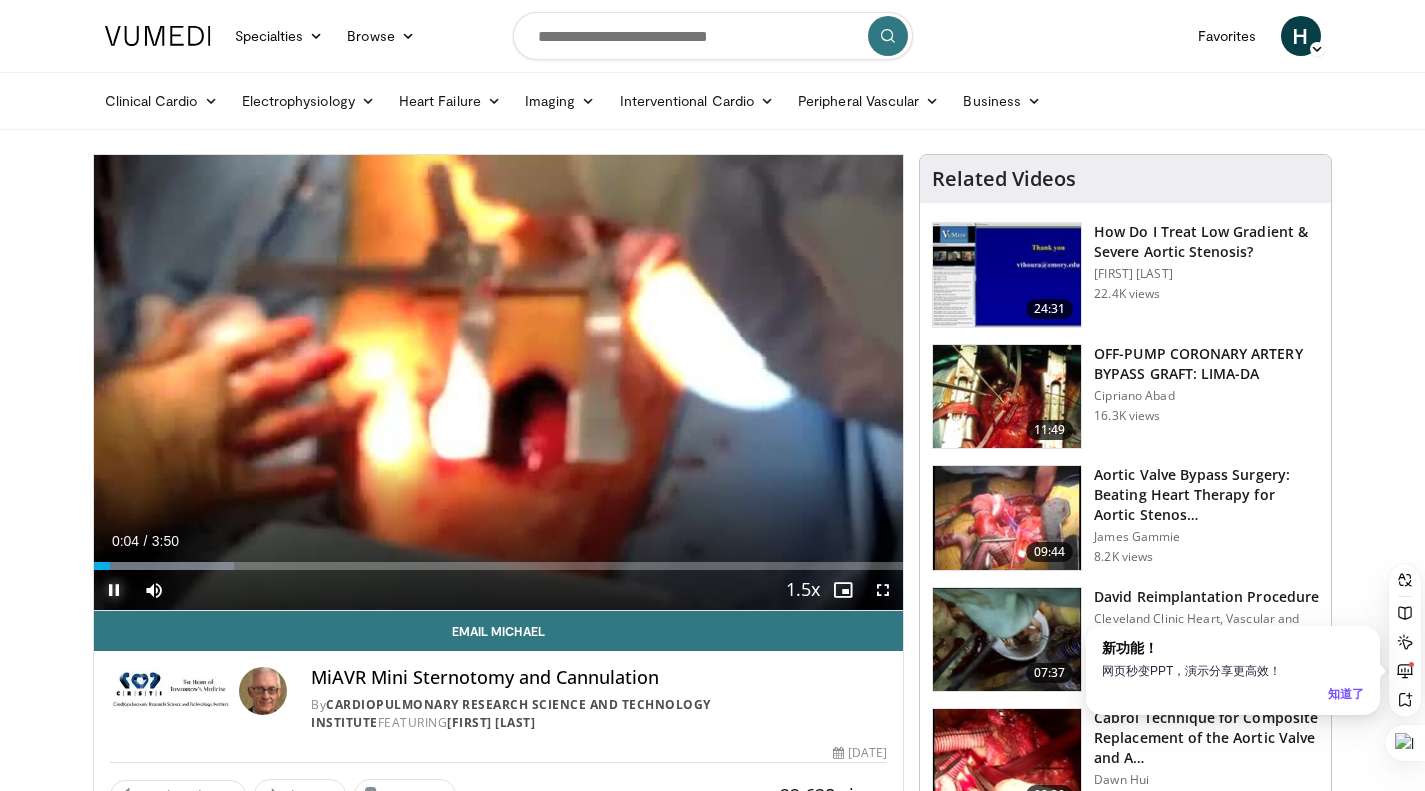 click at bounding box center (114, 590) 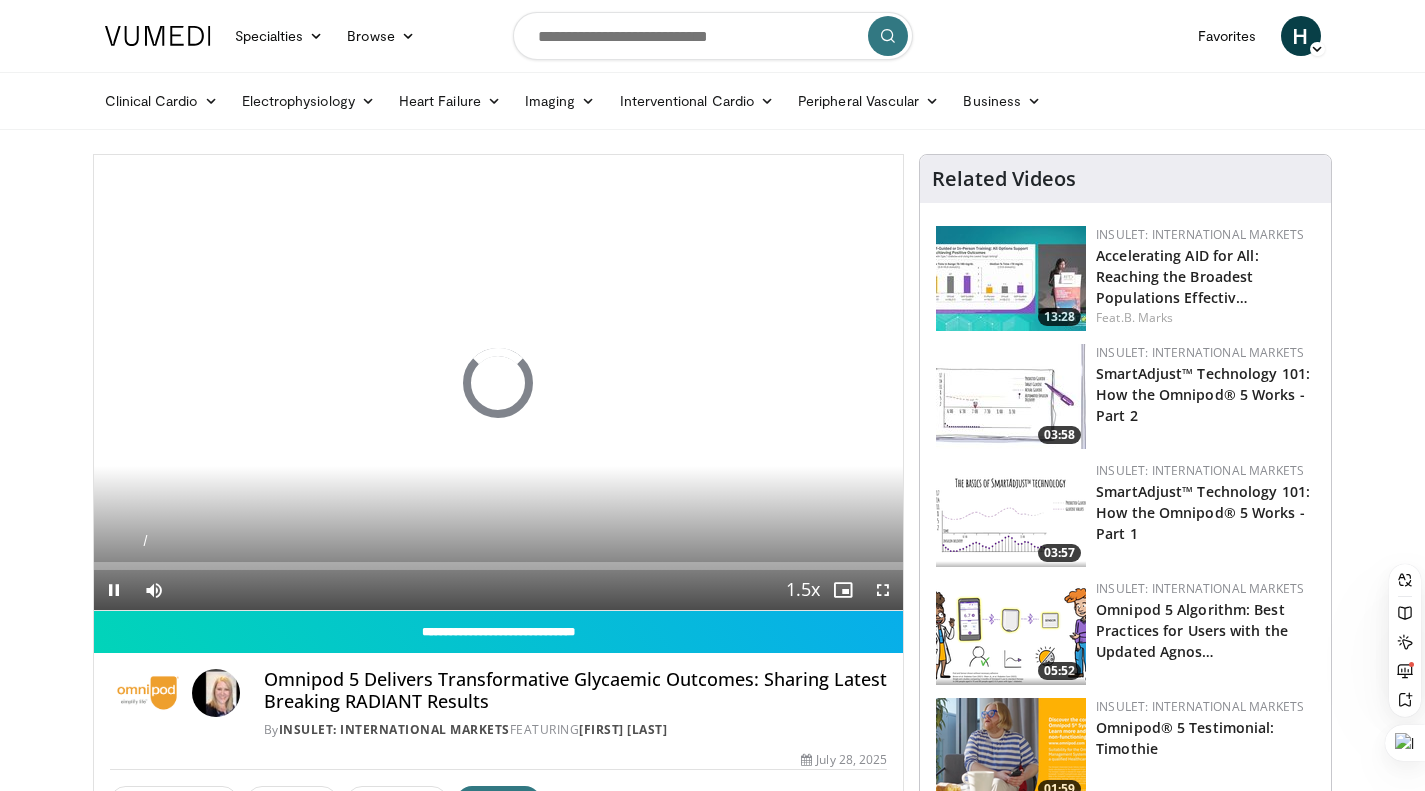 scroll, scrollTop: 0, scrollLeft: 0, axis: both 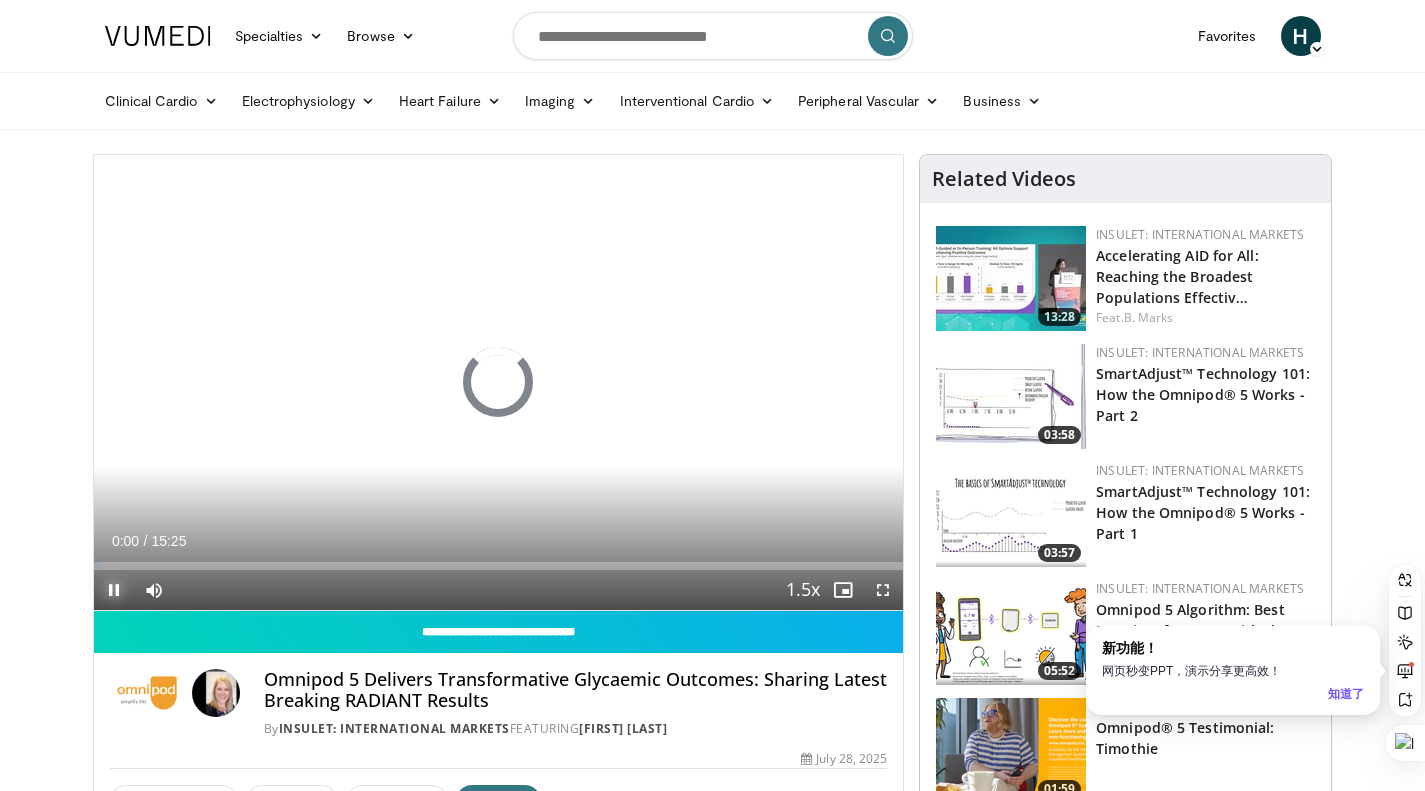 click at bounding box center (114, 590) 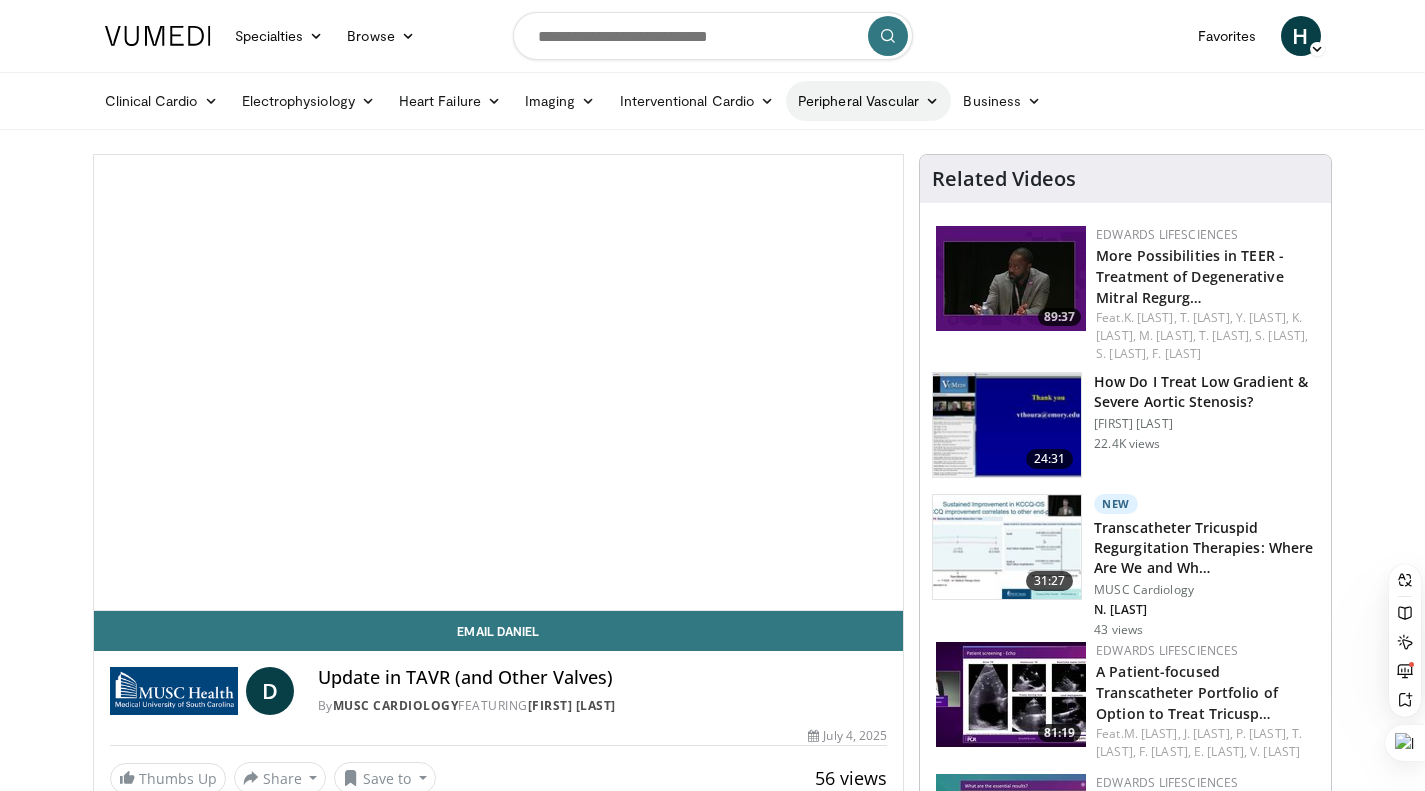 scroll, scrollTop: 0, scrollLeft: 0, axis: both 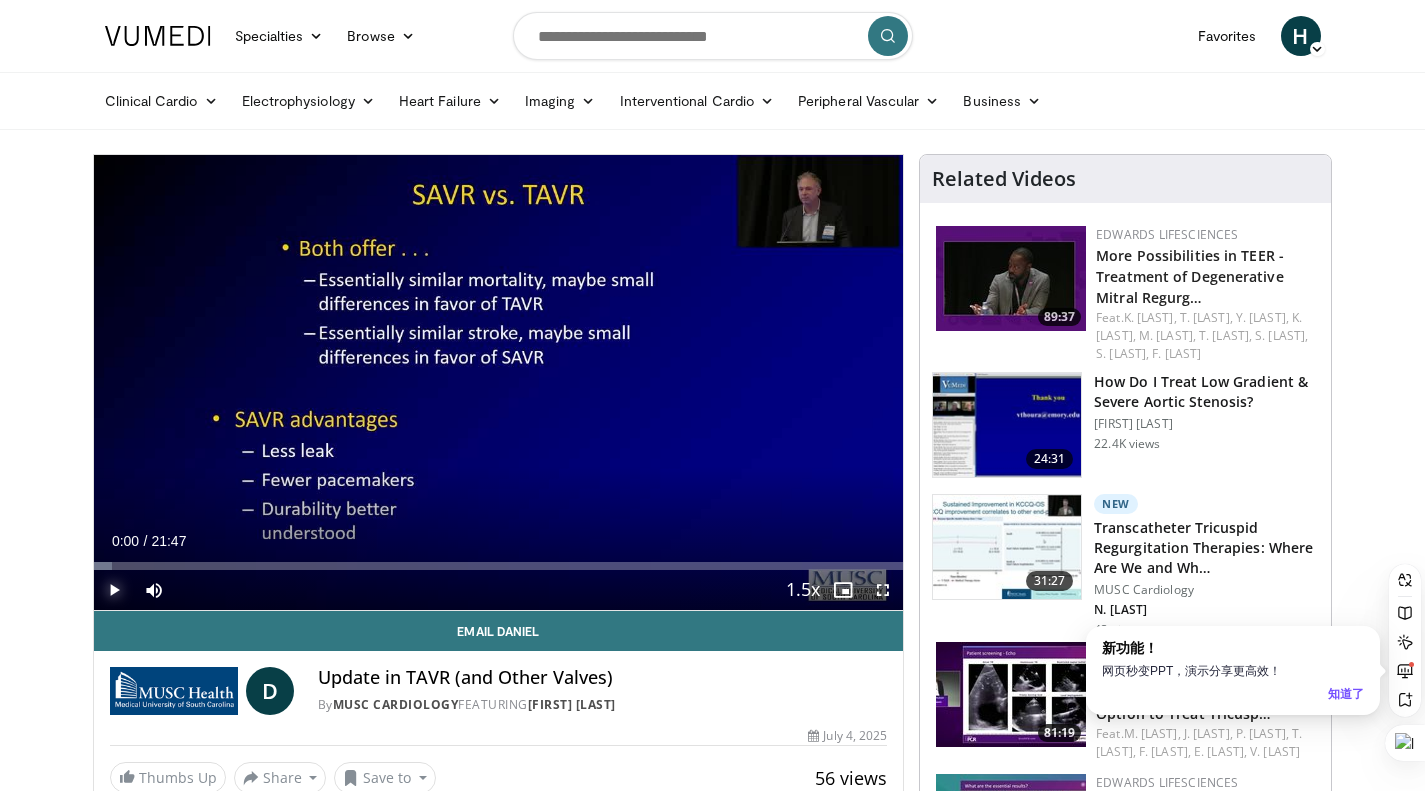drag, startPoint x: 115, startPoint y: 587, endPoint x: 683, endPoint y: 599, distance: 568.1268 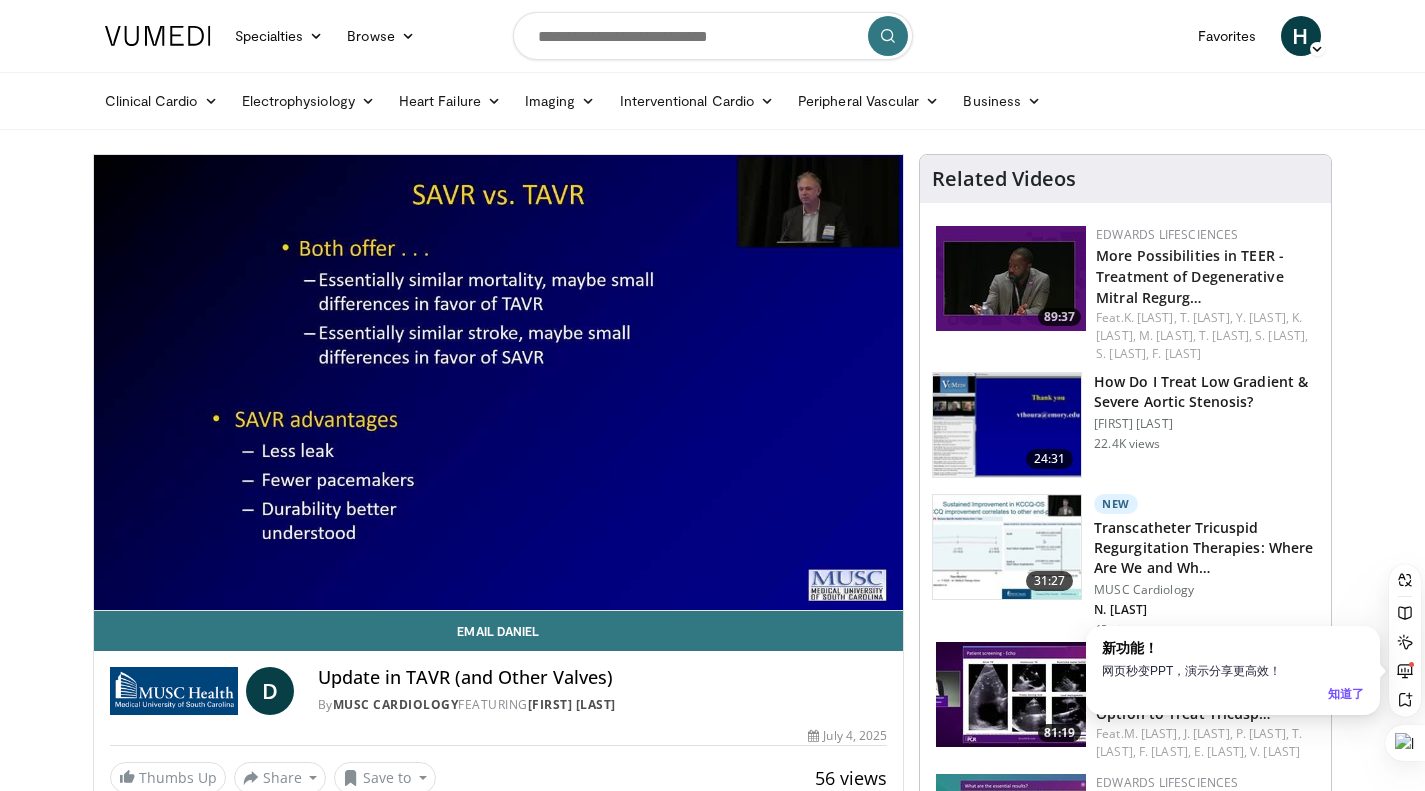 click on "Specialties
Adult & Family Medicine
Allergy, Asthma, Immunology
Anesthesiology
Cardiology
Dental
Dermatology
Endocrinology
Gastroenterology & Hepatology
General Surgery
Hematology & Oncology
Infectious Disease
Nephrology
Neurology
Neurosurgery
Obstetrics & Gynecology
Ophthalmology
Oral Maxillofacial
Orthopaedics
Otolaryngology
Pediatrics
Plastic Surgery
Podiatry
Psychiatry
Pulmonology
Radiation Oncology
Radiology
Rheumatology
Urology" at bounding box center (712, 1571) 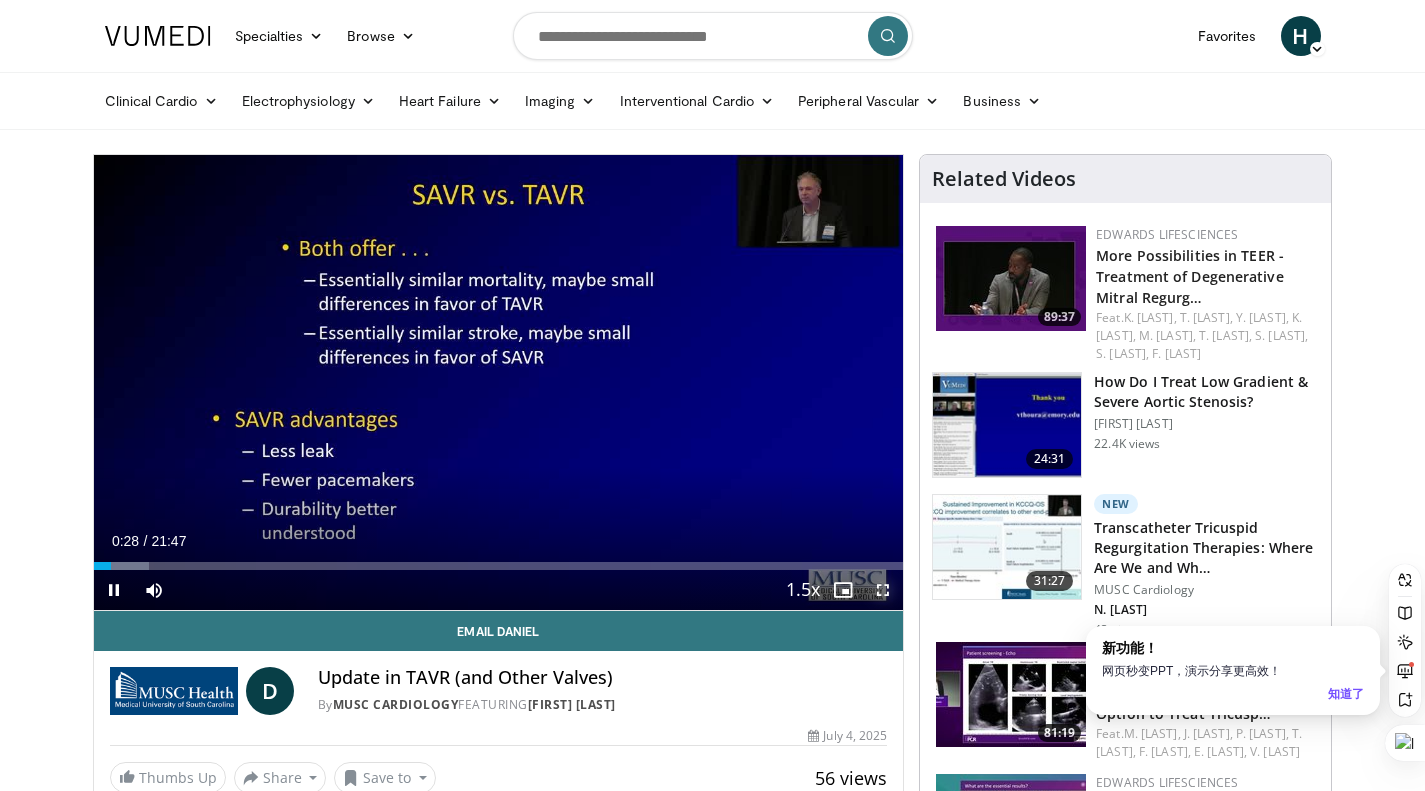 click at bounding box center (883, 590) 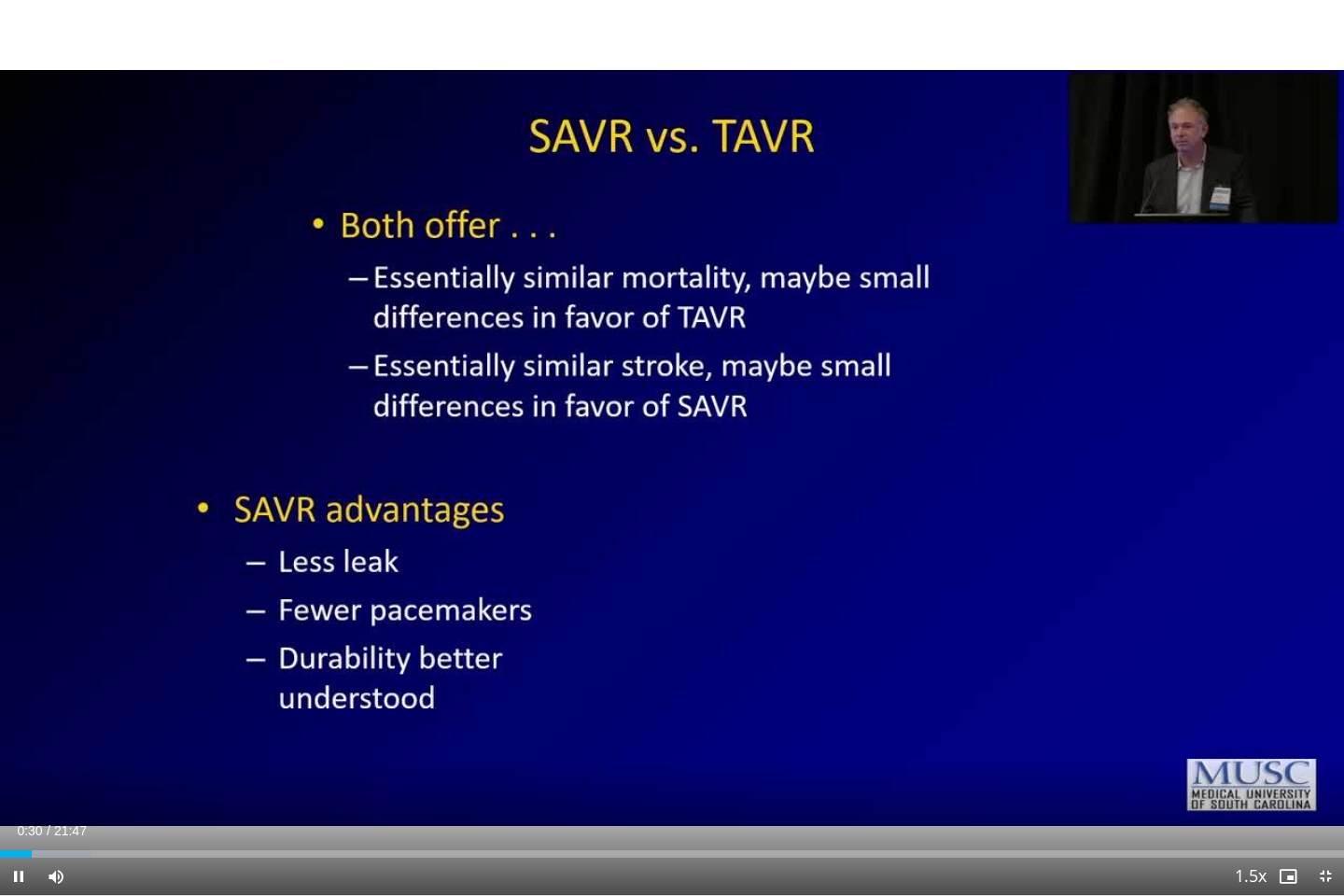 drag, startPoint x: 994, startPoint y: 19, endPoint x: 1796, endPoint y: 150, distance: 812.62845 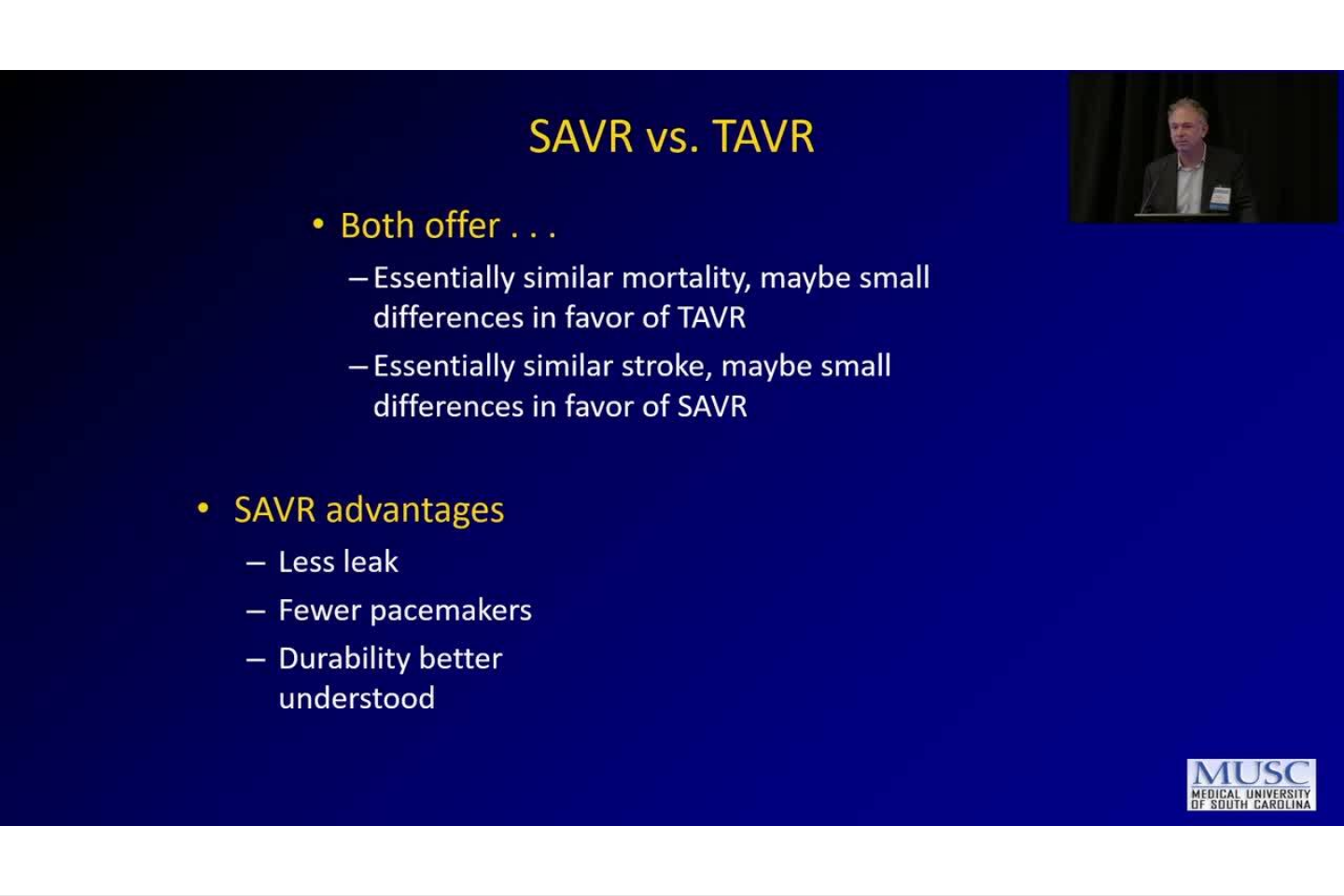 drag, startPoint x: 762, startPoint y: 83, endPoint x: 1812, endPoint y: 125, distance: 1050.8397 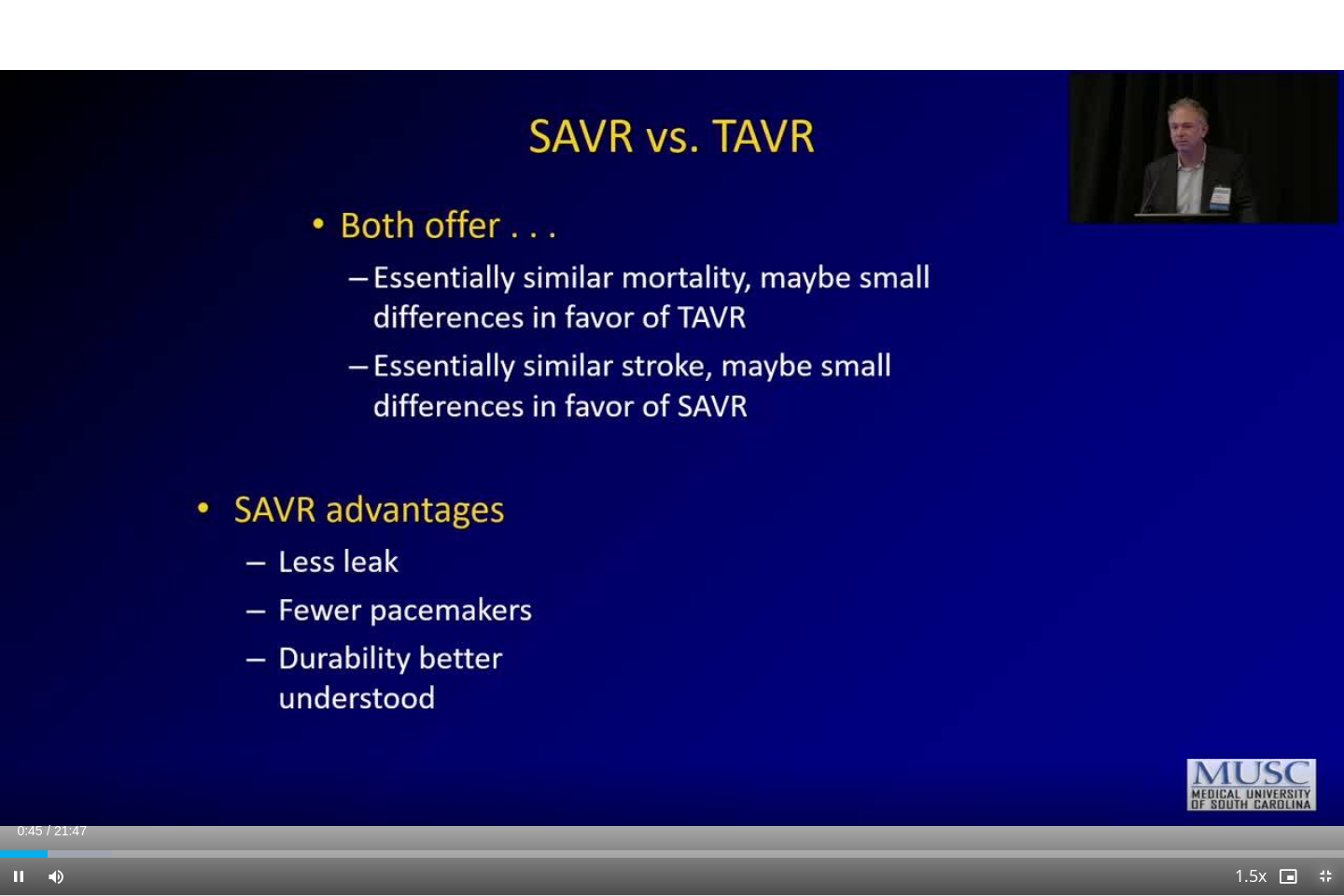 click at bounding box center [1325, 876] 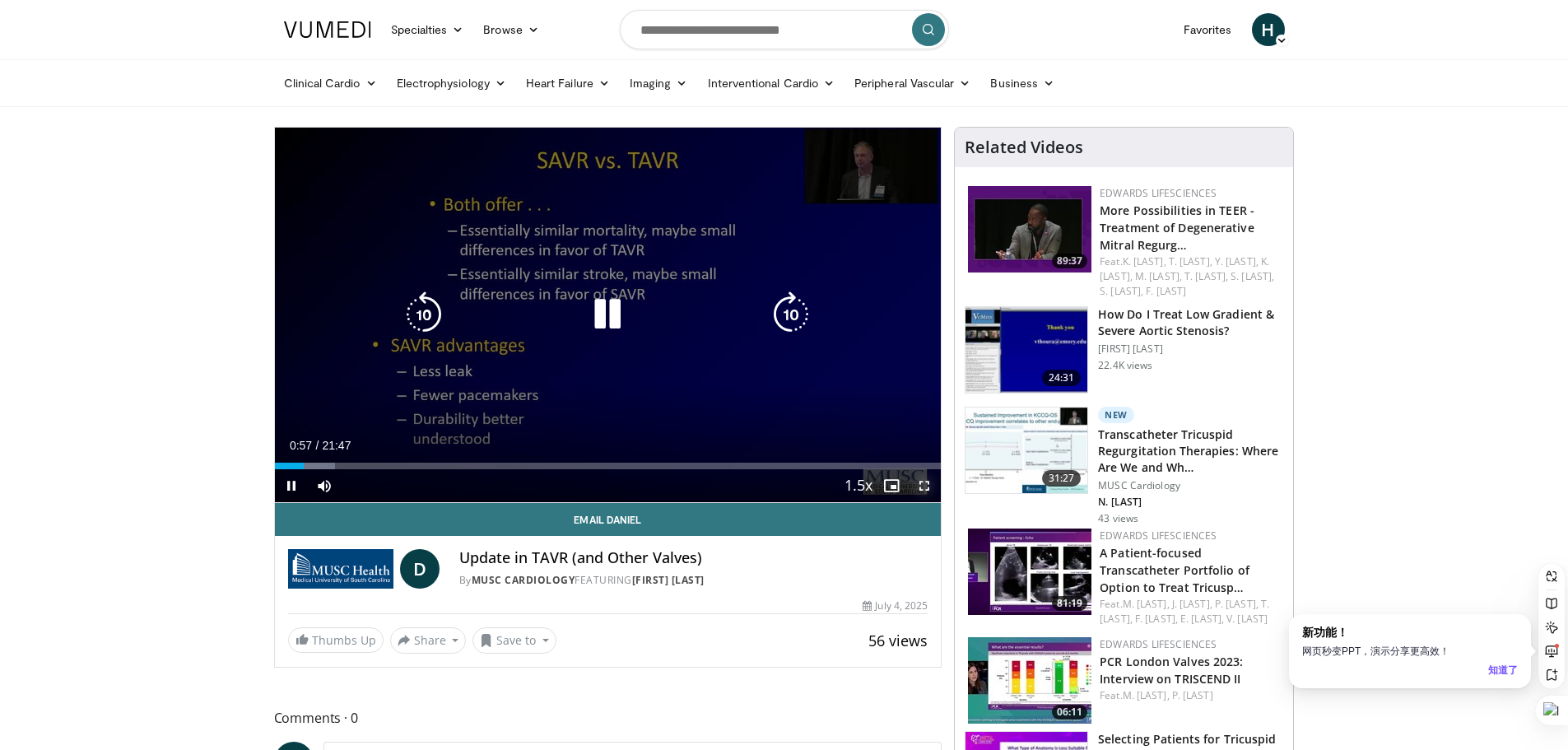 drag, startPoint x: 924, startPoint y: 486, endPoint x: 924, endPoint y: 585, distance: 99 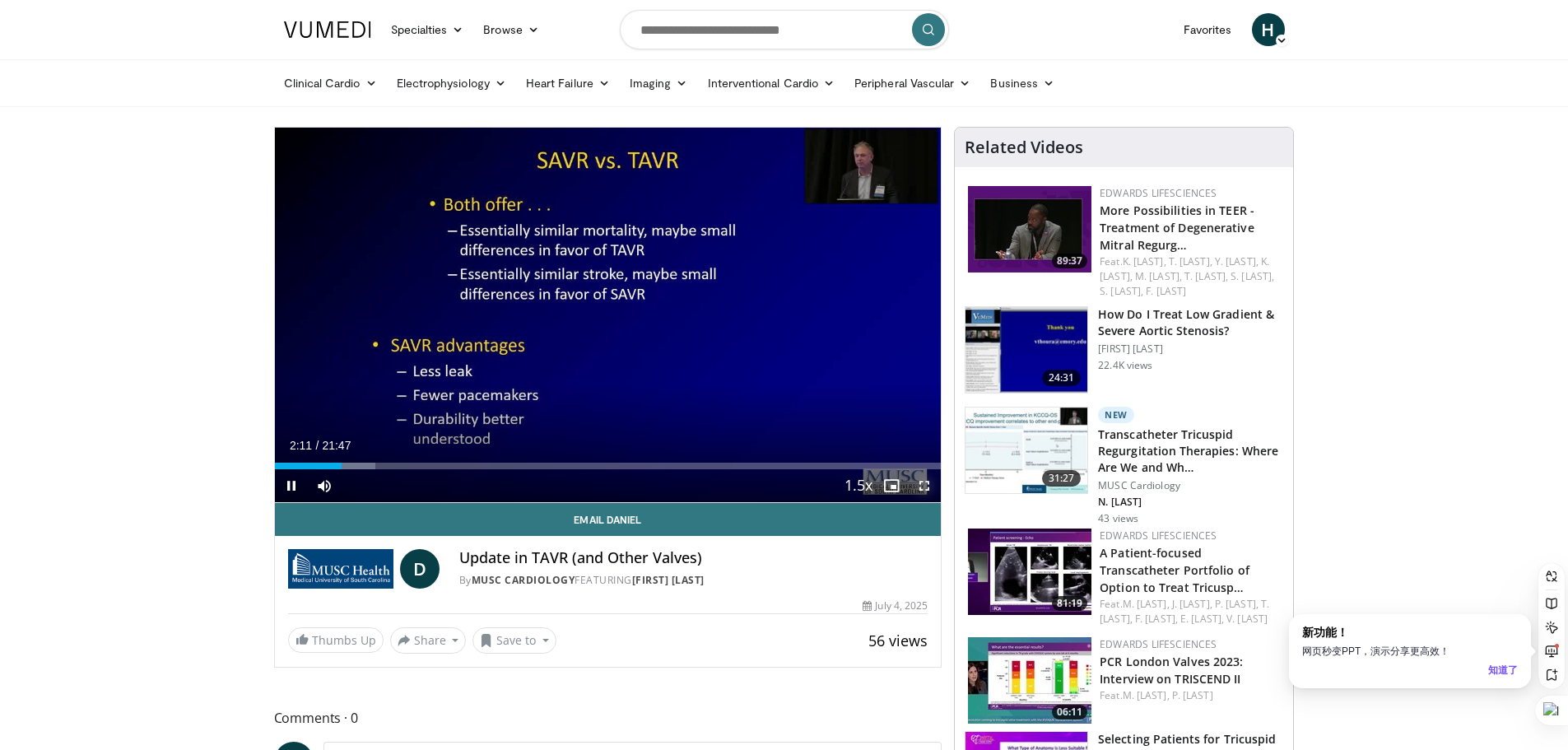 click at bounding box center (924, 486) 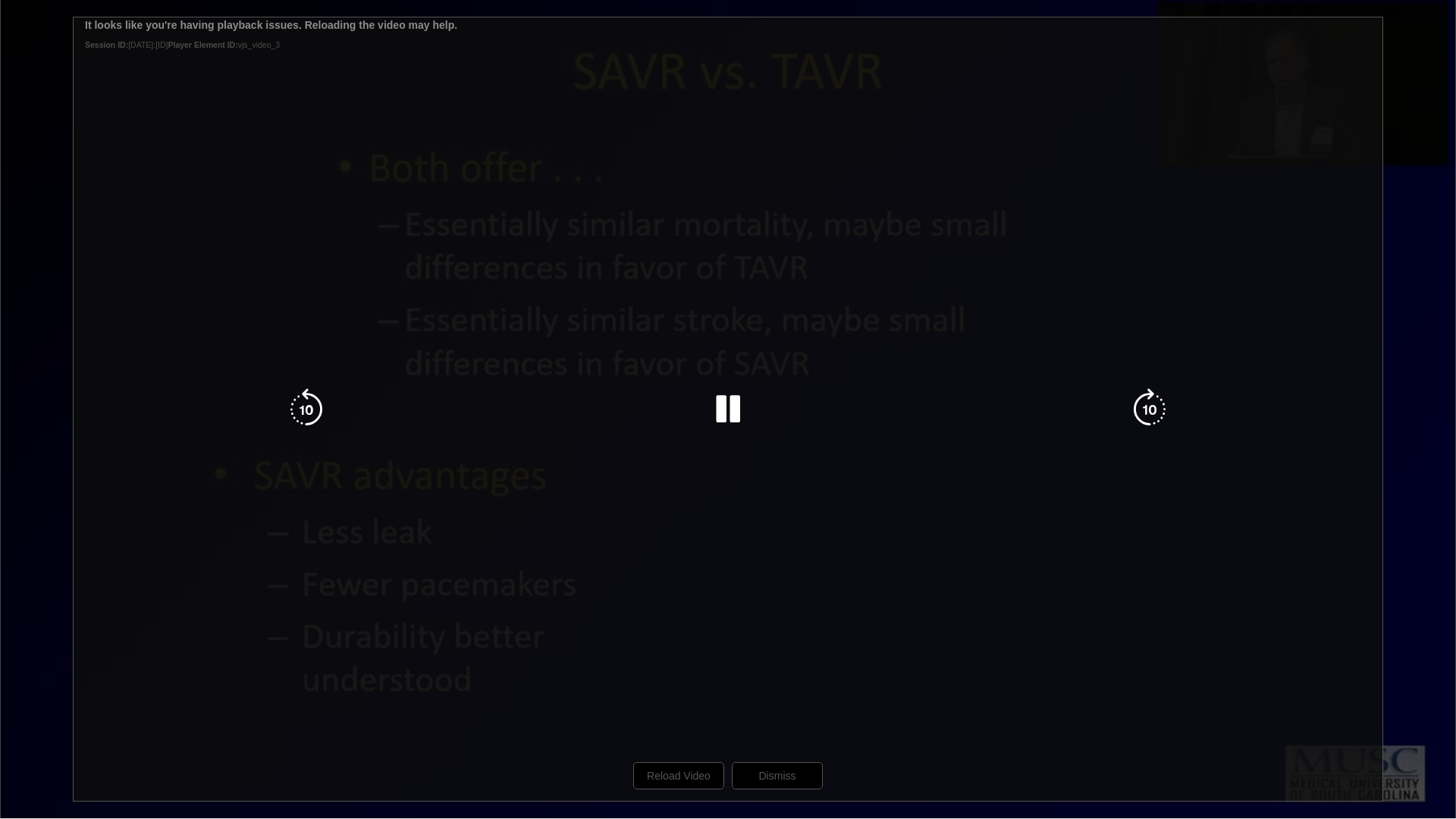 click on "10 seconds
Tap to unmute" at bounding box center [728, 409] 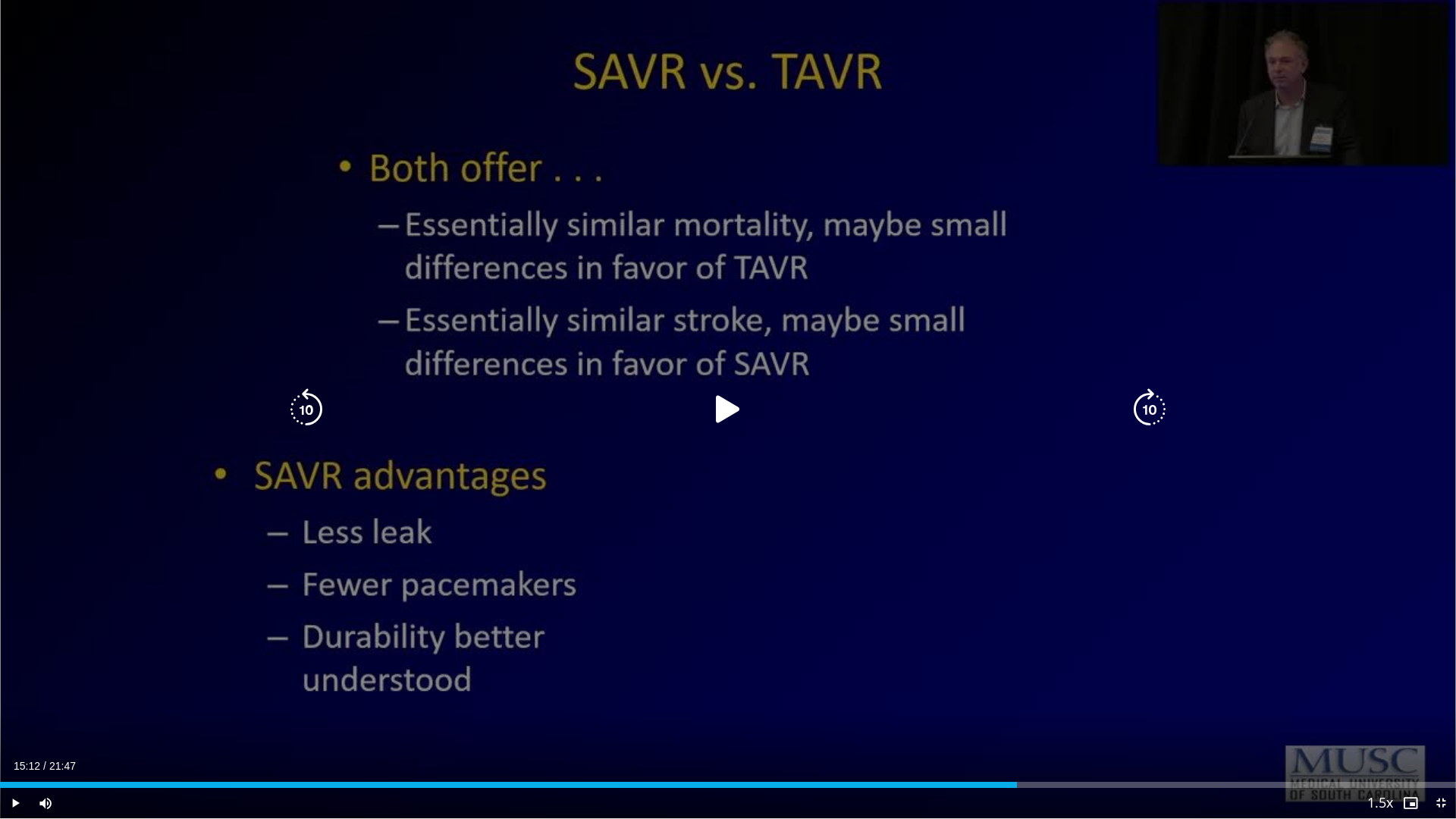 click at bounding box center (728, 410) 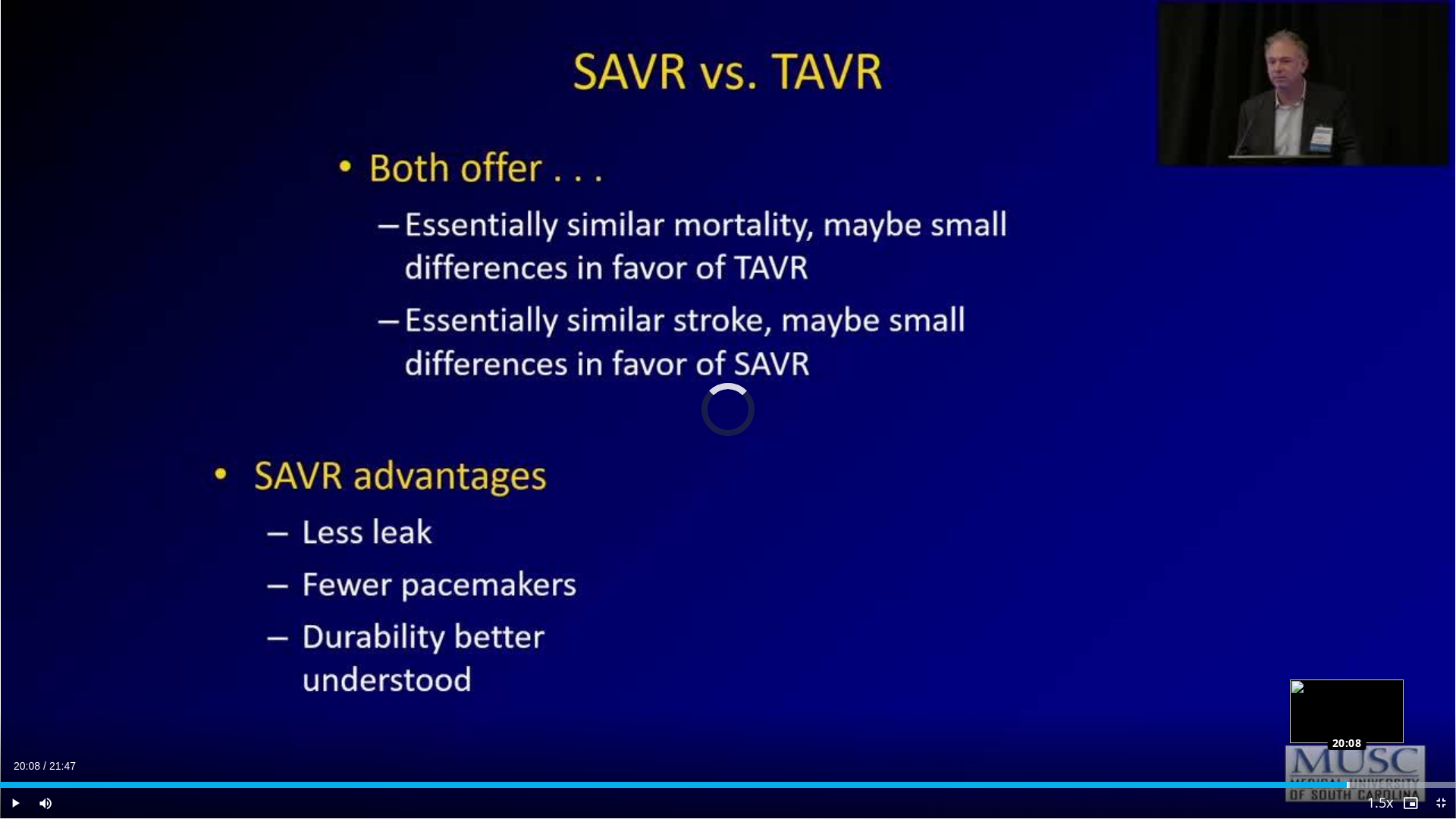click on "Loaded :  100.00% 20:08 20:08" at bounding box center (728, 785) 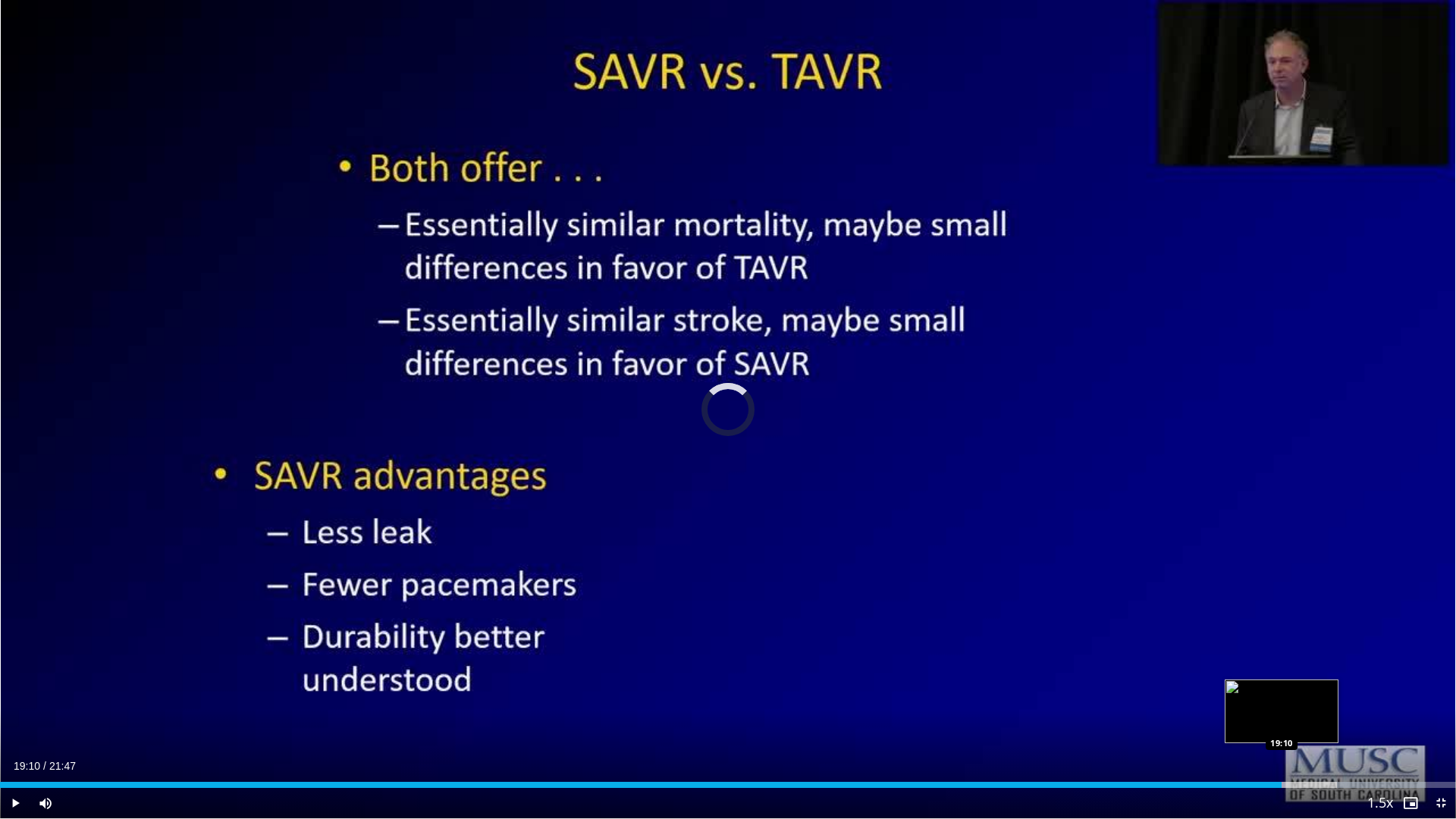 click on "Loaded :  97.90% 19:10 19:10" at bounding box center (728, 785) 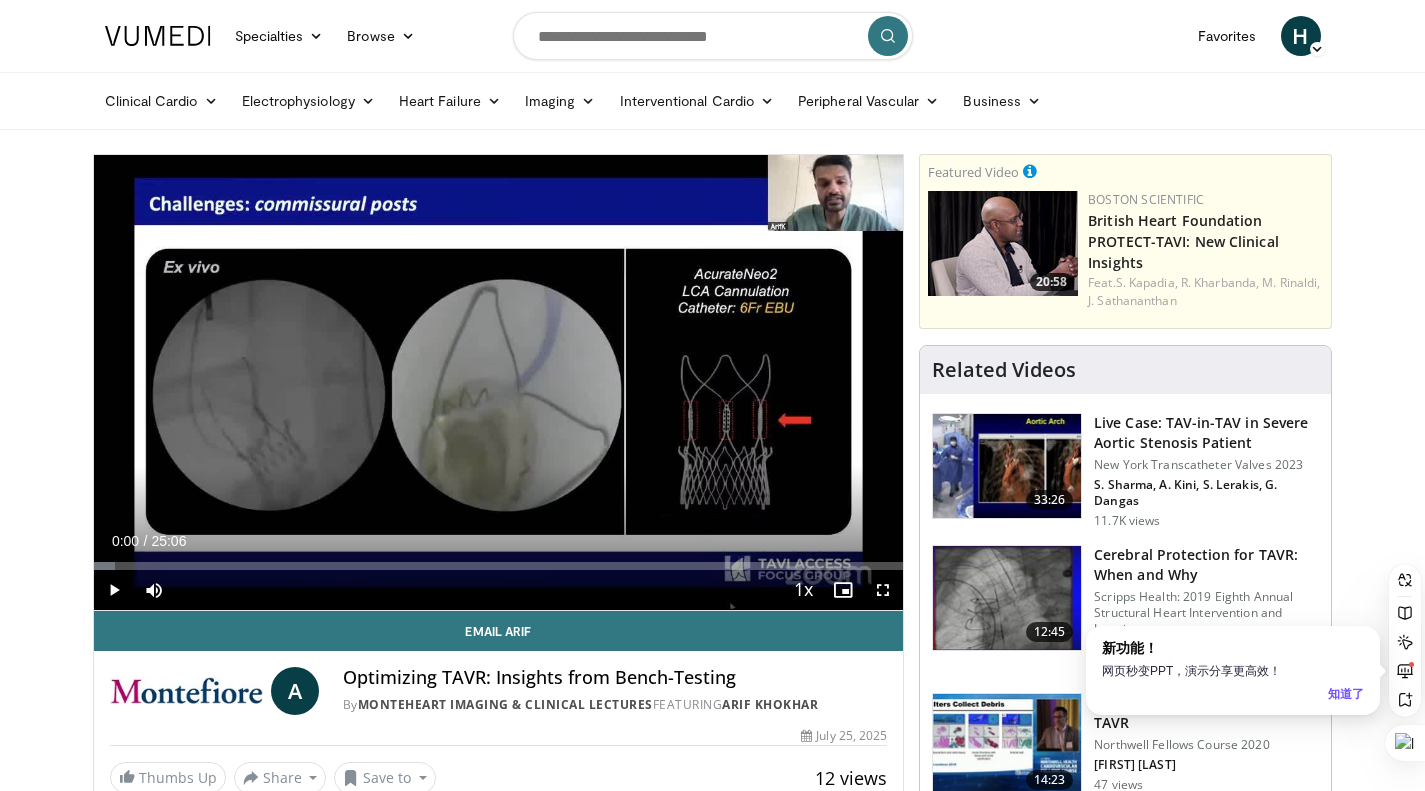 scroll, scrollTop: 1556, scrollLeft: 0, axis: vertical 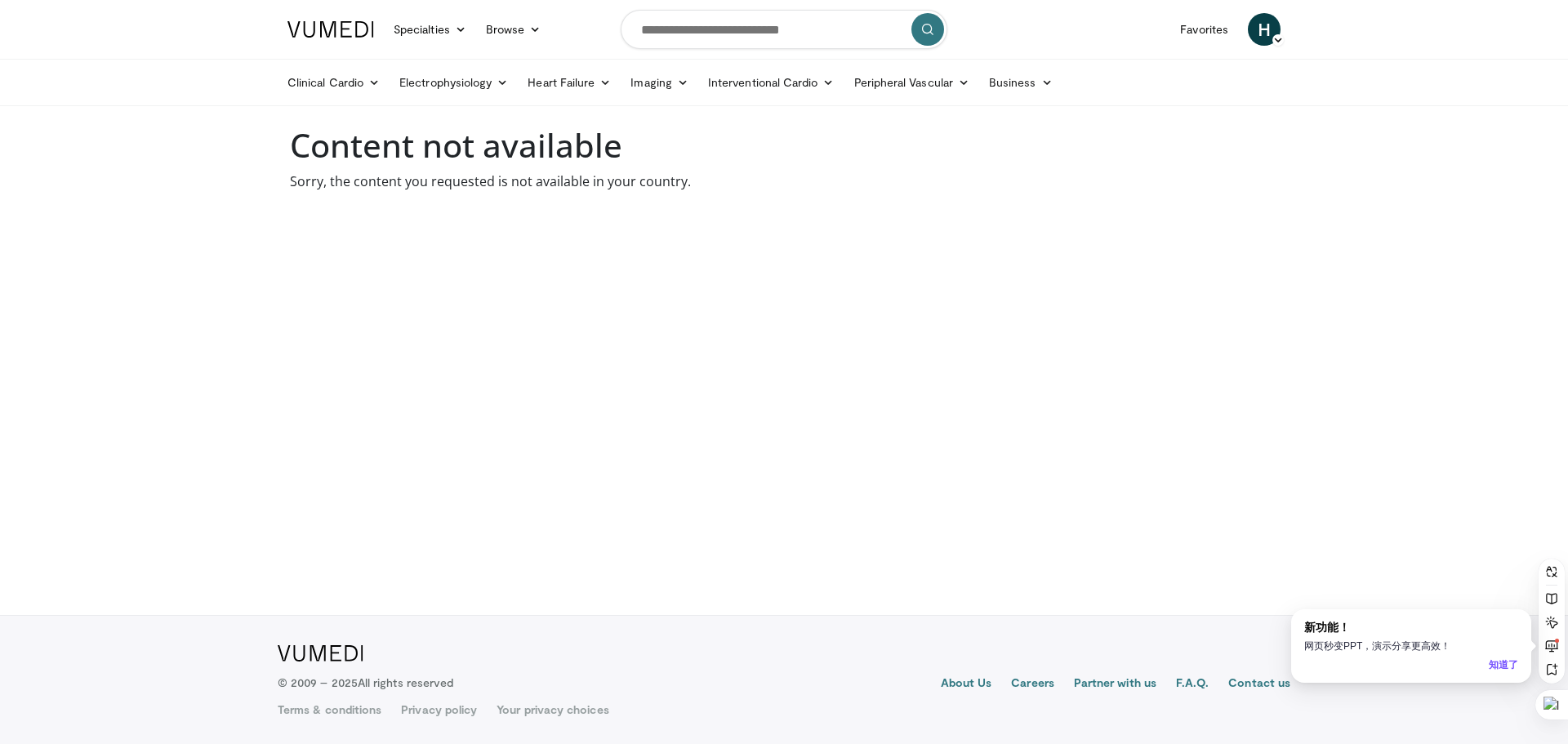 click on "Specialties
Adult & Family Medicine
Allergy, Asthma, Immunology
Anesthesiology
Cardiology
Dental
Dermatology
Endocrinology
Gastroenterology & Hepatology
General Surgery
Hematology & Oncology
Infectious Disease
Nephrology
Neurology
Neurosurgery
Obstetrics & Gynecology
Ophthalmology
Oral Maxillofacial
Orthopaedics
Otolaryngology
Pediatrics
Plastic Surgery
Podiatry
Psychiatry
Pulmonology
Radiation Oncology
Radiology
Rheumatology
Urology" at bounding box center (784, 372) 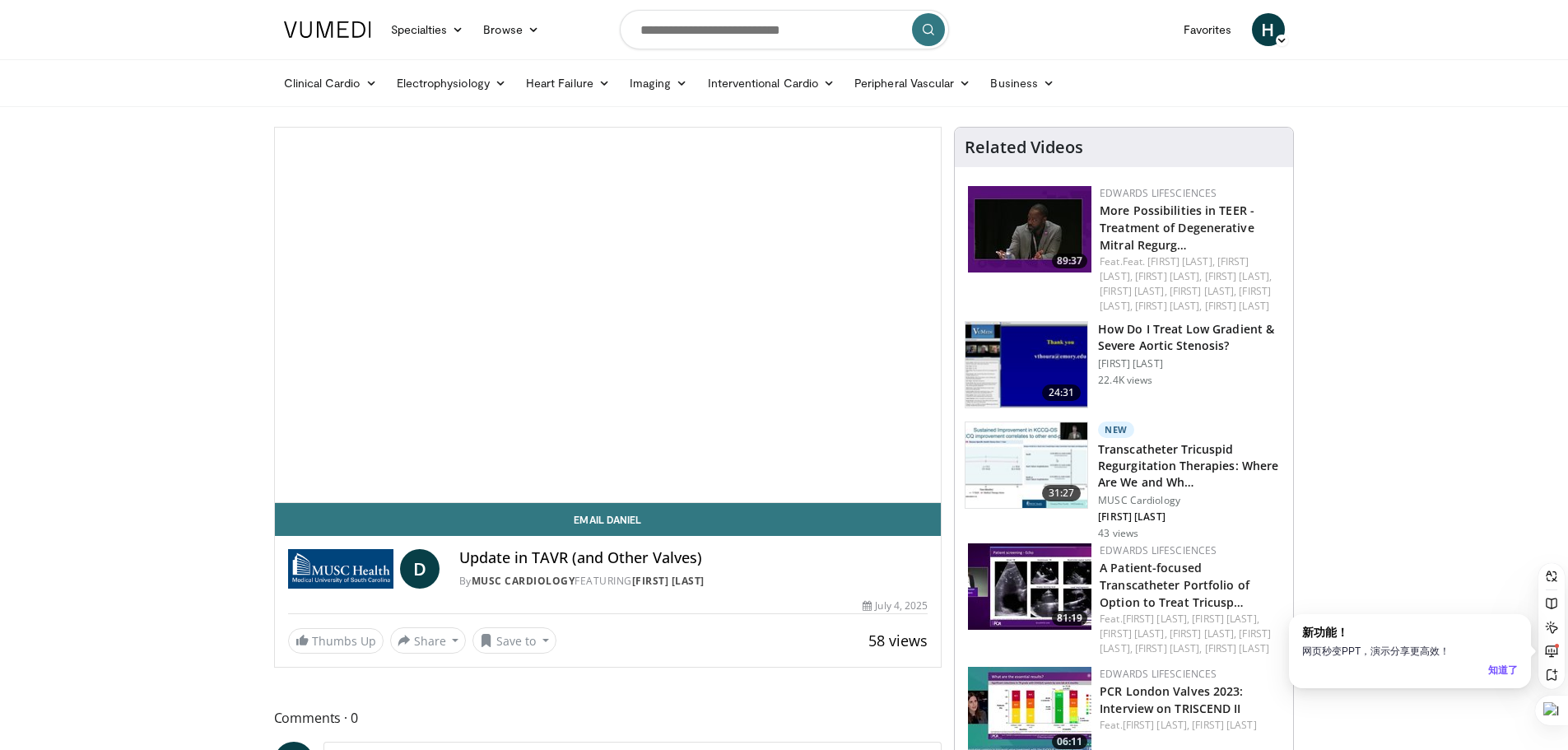 scroll, scrollTop: 0, scrollLeft: 0, axis: both 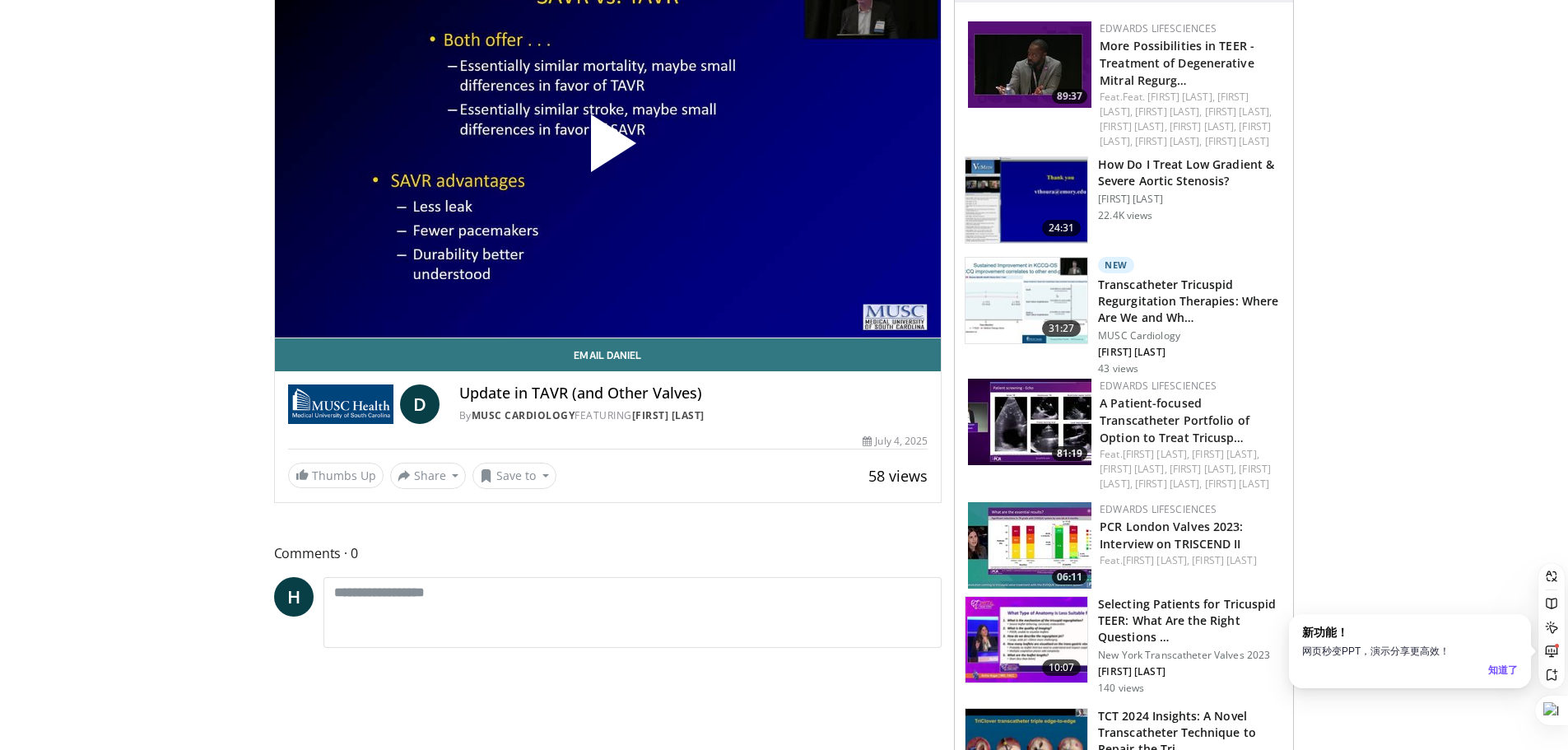 click on "知道了" at bounding box center [1503, 670] 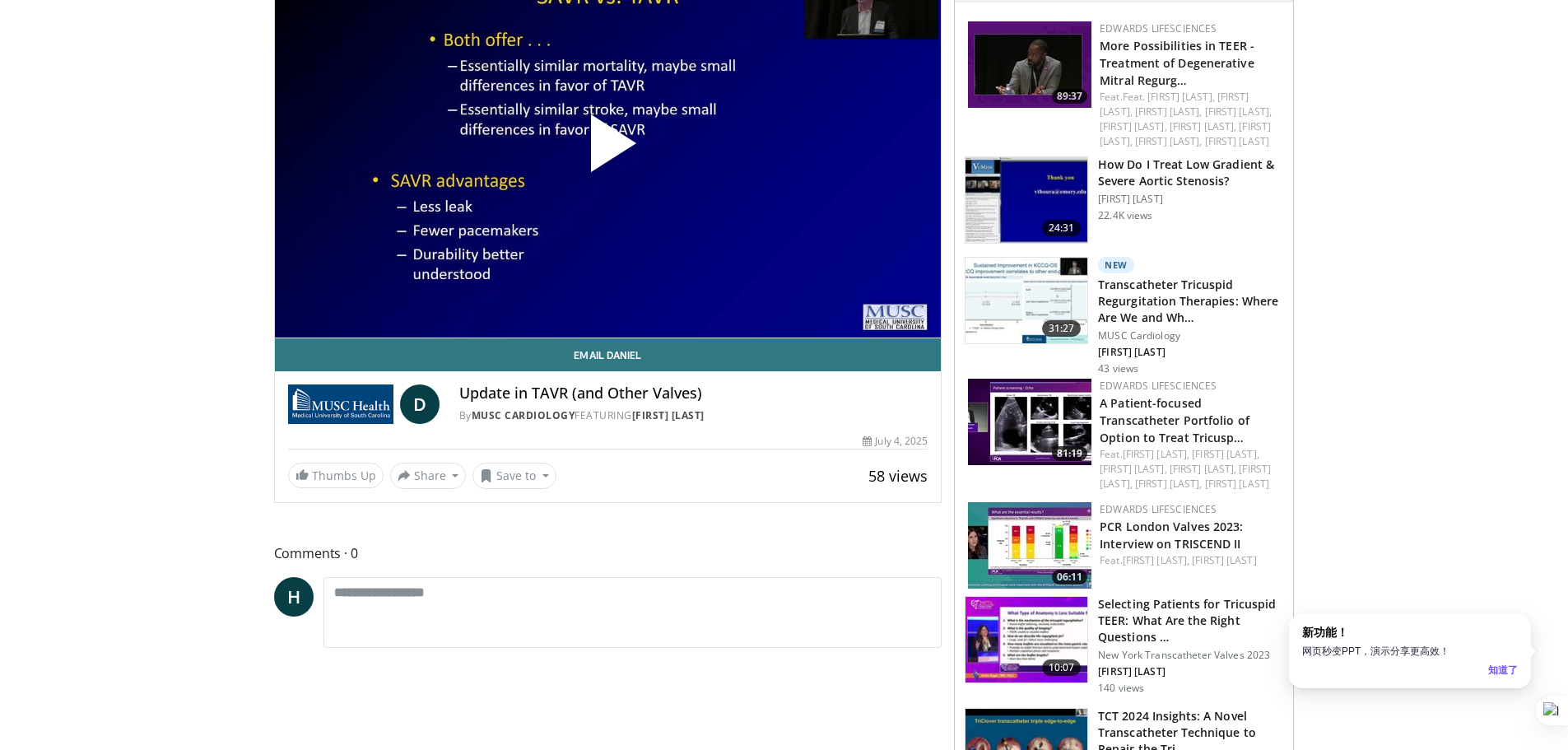 click on "Specialties
Adult & Family Medicine
Allergy, Asthma, Immunology
Anesthesiology
Cardiology
Dental
Dermatology
Endocrinology
Gastroenterology & Hepatology
General Surgery
Hematology & Oncology
Infectious Disease
Nephrology
Neurology
Neurosurgery
Obstetrics & Gynecology
Ophthalmology
Oral Maxillofacial
Orthopaedics
Otolaryngology
Pediatrics
Plastic Surgery
Podiatry
Psychiatry
Pulmonology
Radiation Oncology
Radiology
Rheumatology
Urology" at bounding box center (784, 1144) 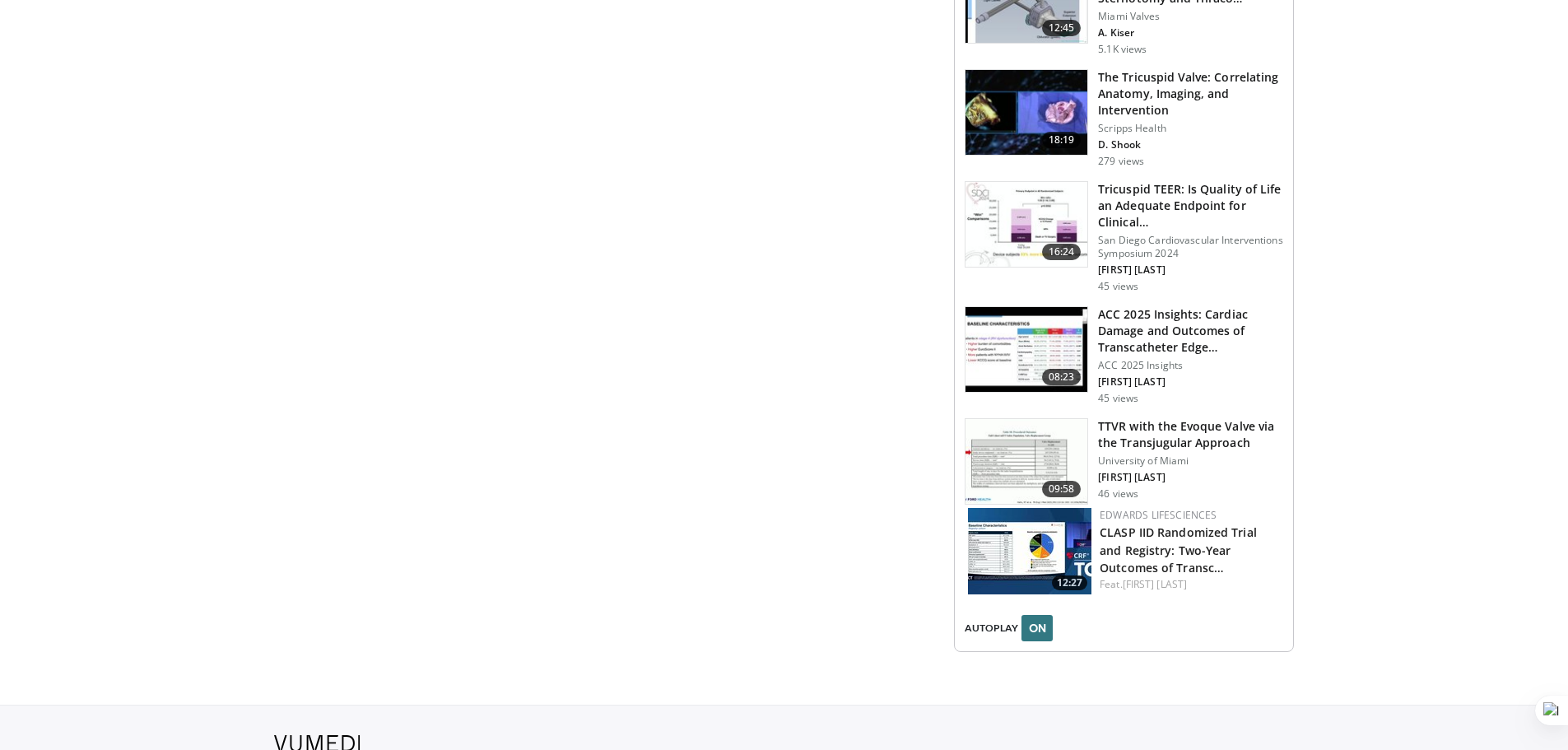 scroll, scrollTop: 1811, scrollLeft: 0, axis: vertical 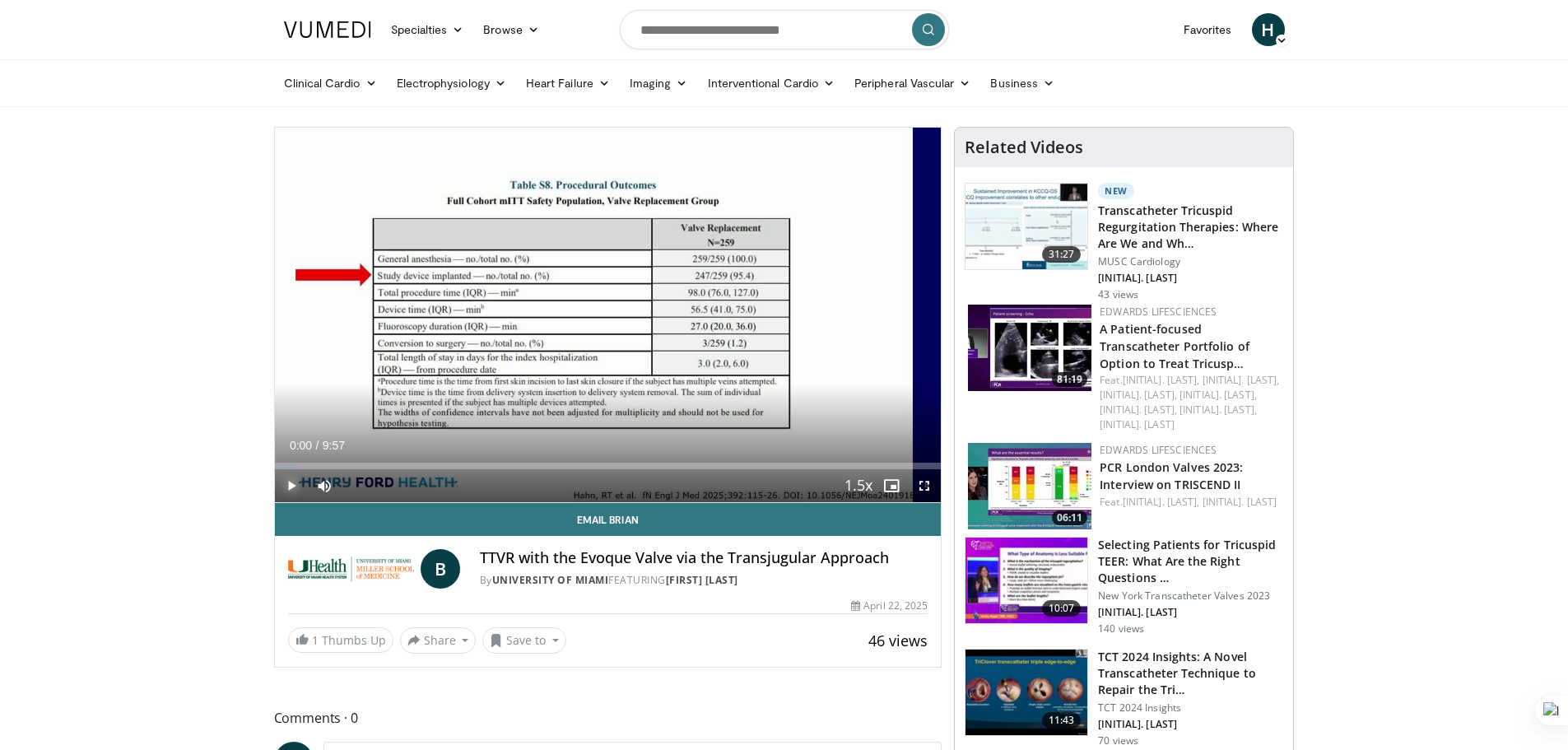 click at bounding box center [291, 486] 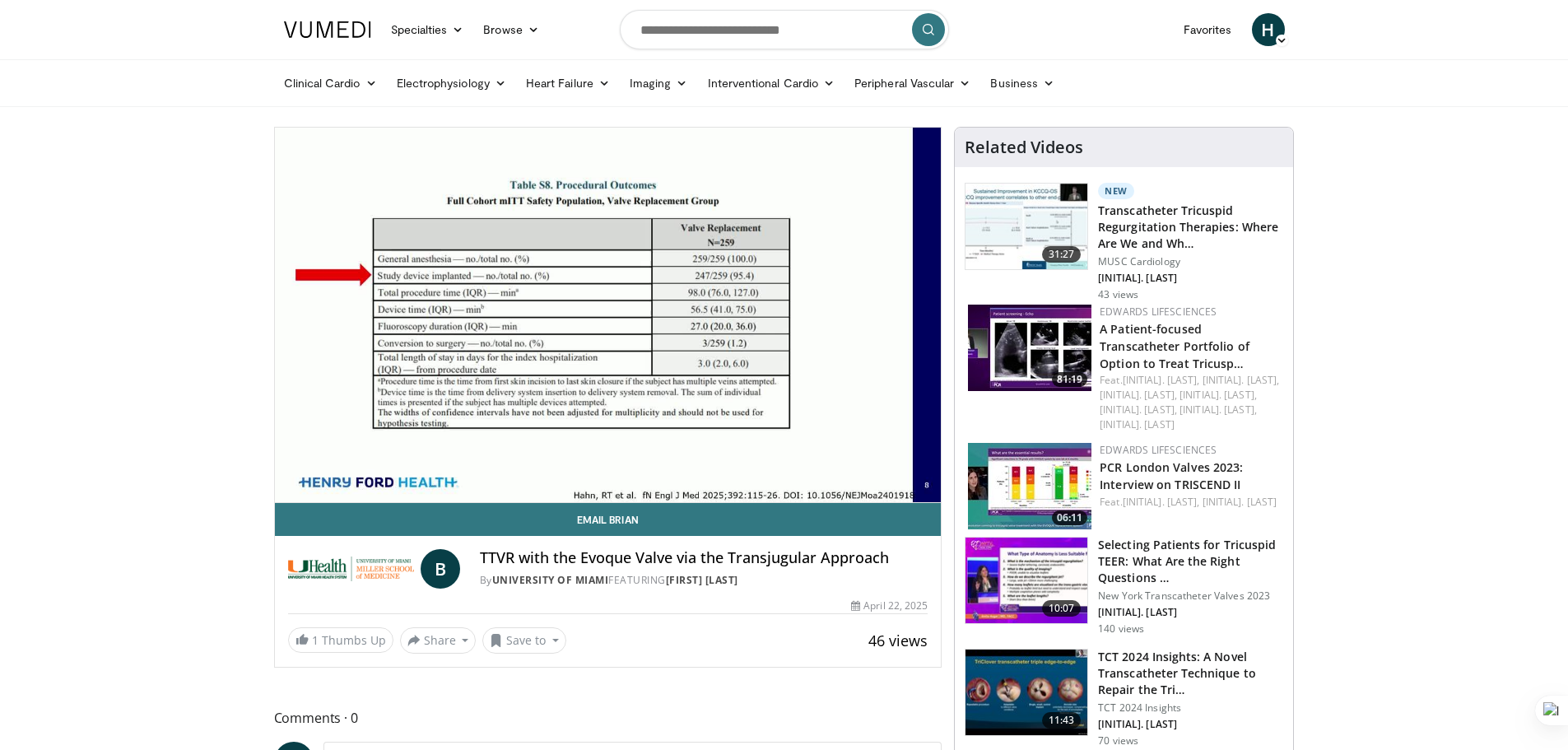 click on "Specialties
Adult & Family Medicine
Allergy, Asthma, Immunology
Anesthesiology
Cardiology
Dental
Dermatology
Endocrinology
Gastroenterology & Hepatology
General Surgery
Hematology & Oncology
Infectious Disease
Nephrology
Neurology
Neurosurgery
Obstetrics & Gynecology
Ophthalmology
Oral Maxillofacial
Orthopaedics
Otolaryngology
Pediatrics
Plastic Surgery
Podiatry
Psychiatry
Pulmonology
Radiation Oncology
Radiology
Rheumatology
Urology" at bounding box center [784, 1286] 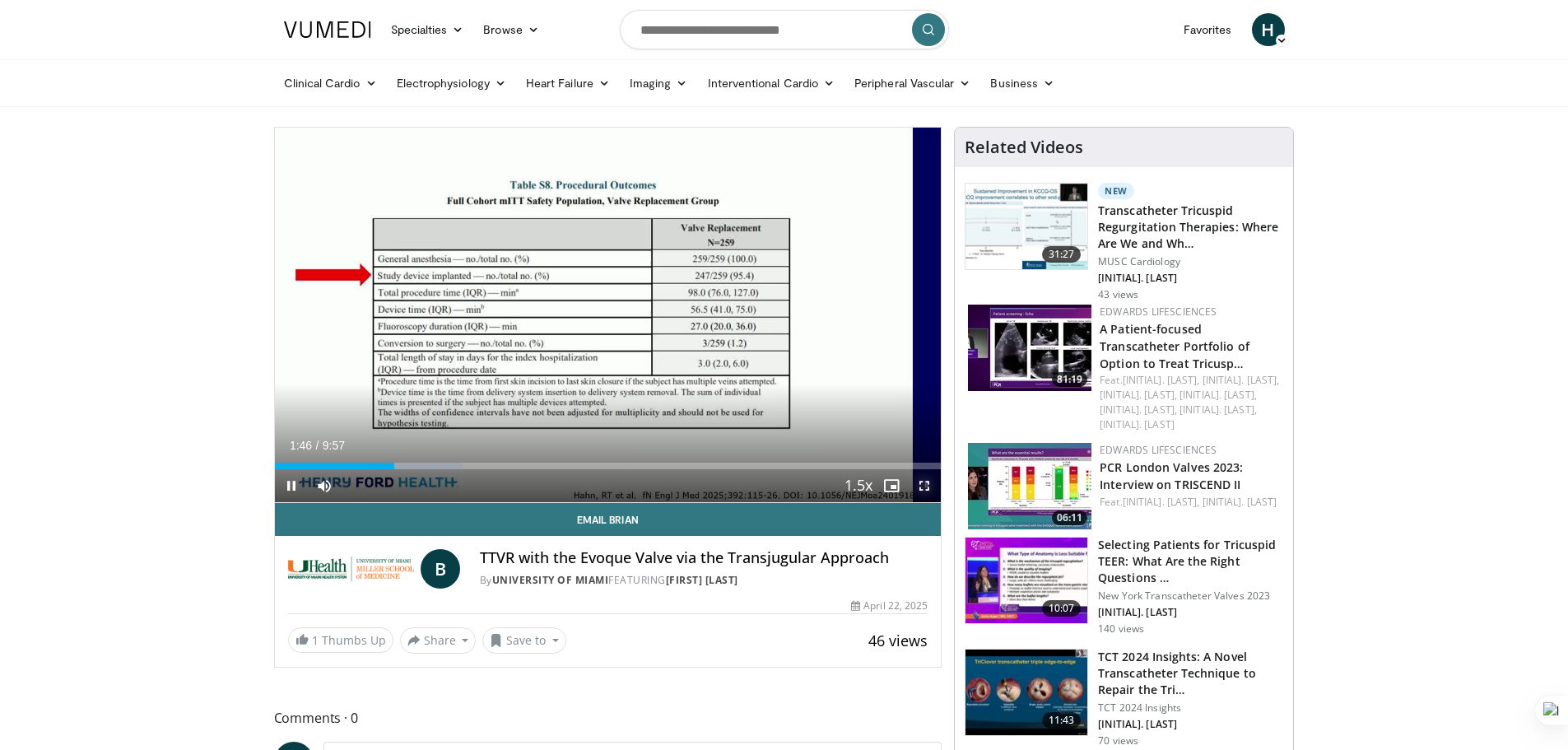 click at bounding box center (924, 486) 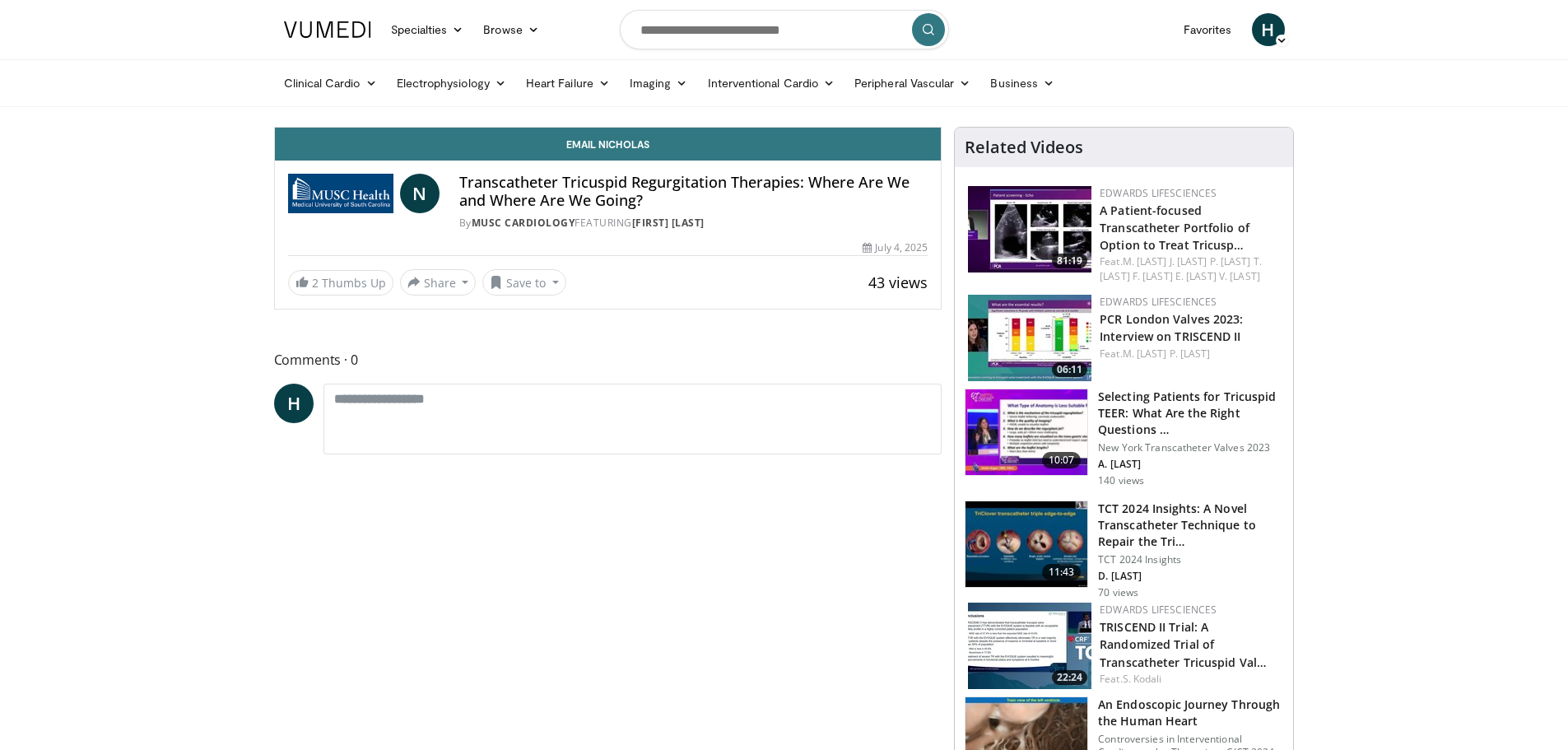 scroll, scrollTop: 0, scrollLeft: 0, axis: both 